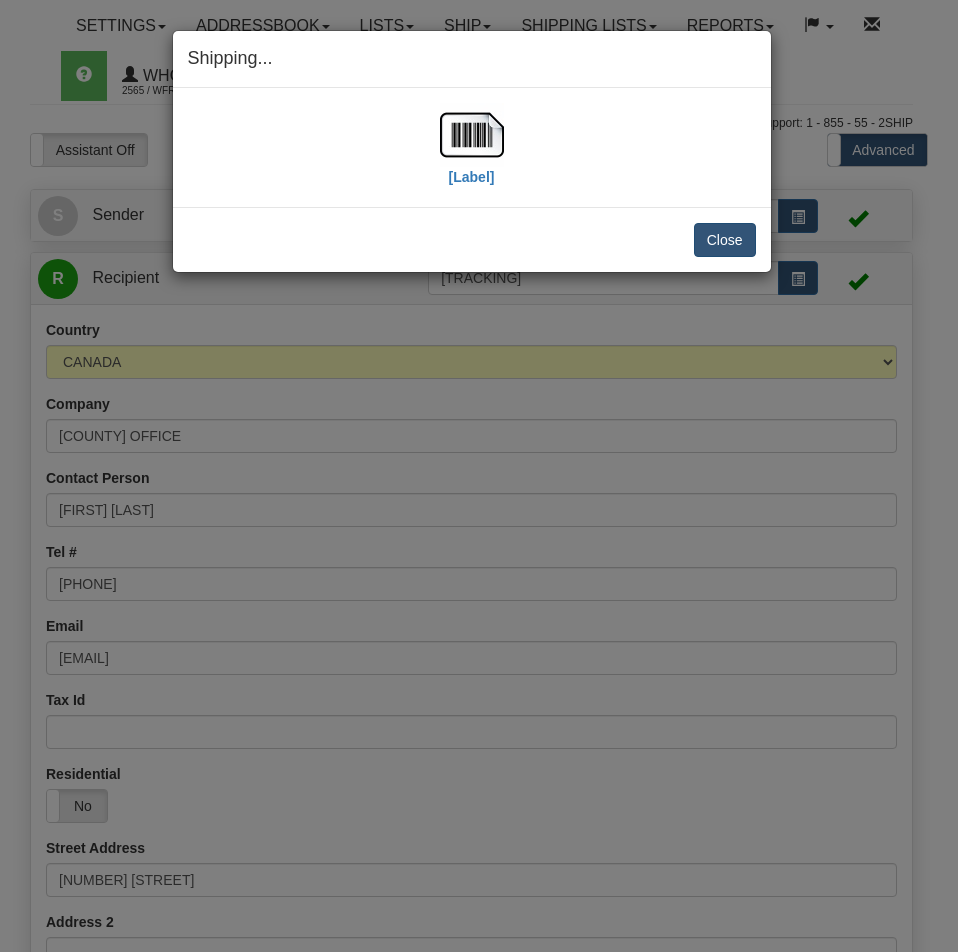scroll, scrollTop: 1418, scrollLeft: 0, axis: vertical 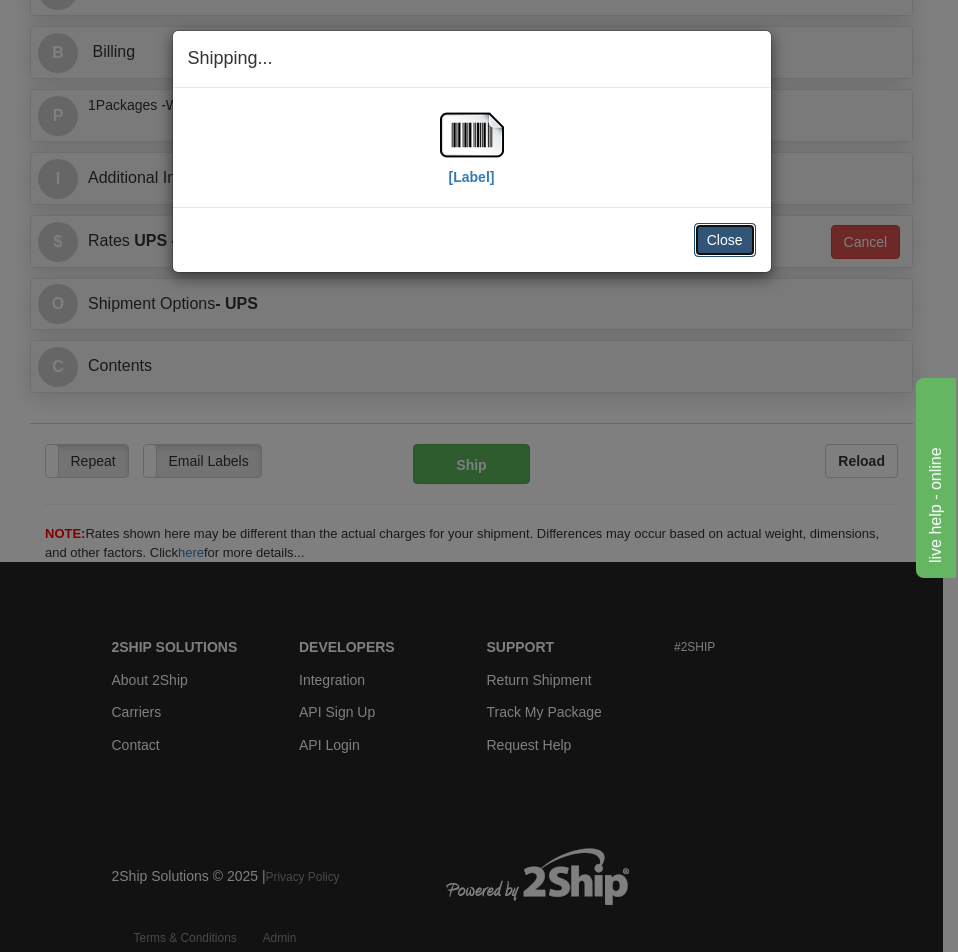 click on "Close" at bounding box center (725, 240) 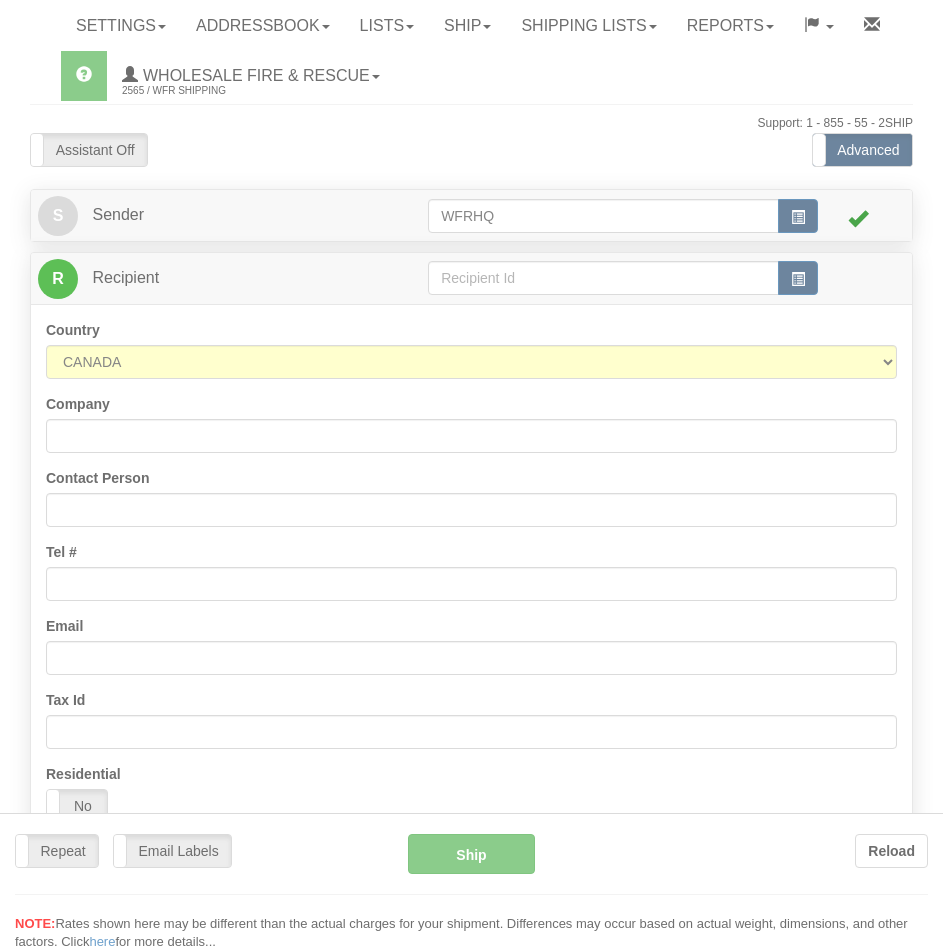 scroll, scrollTop: 0, scrollLeft: 0, axis: both 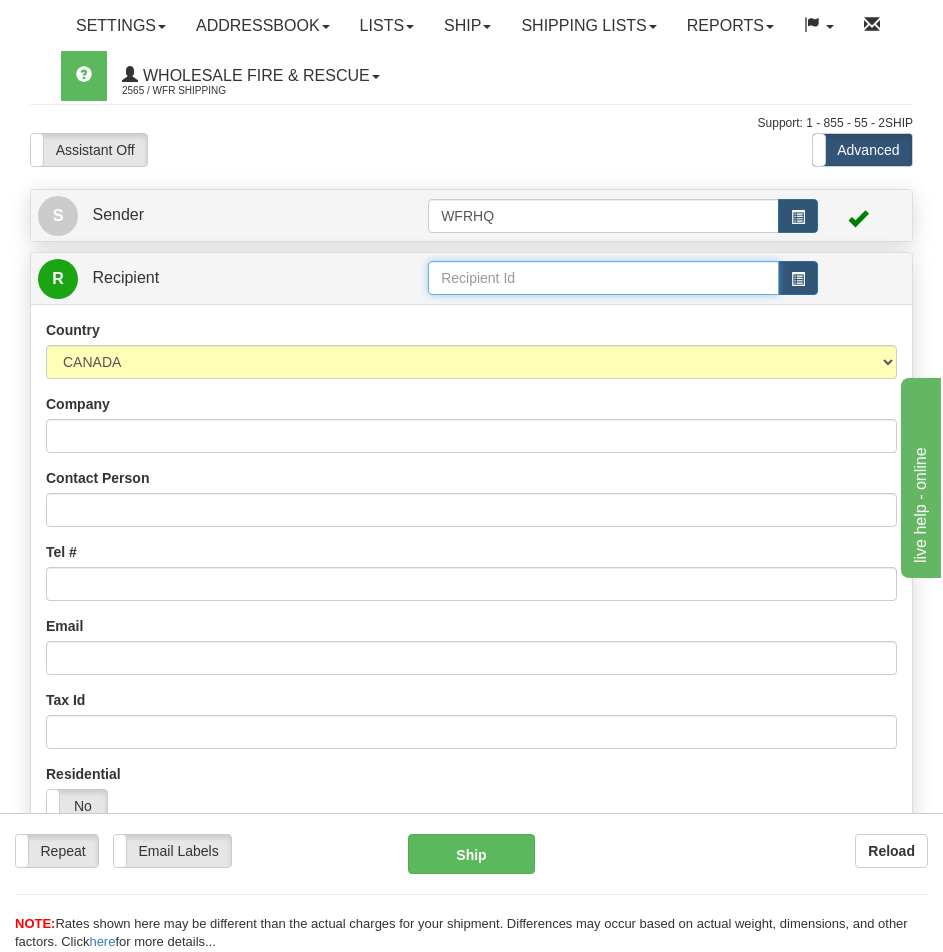 click at bounding box center [603, 278] 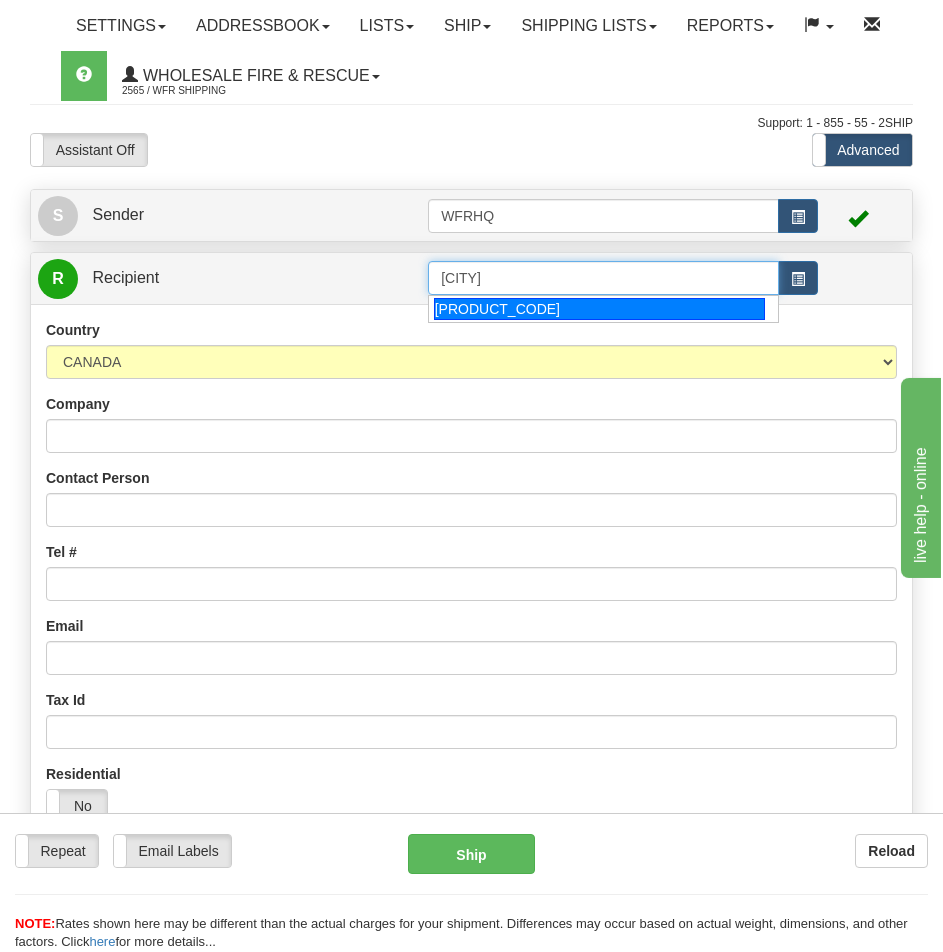 click on "[PRODUCT_CODE]" at bounding box center [600, 309] 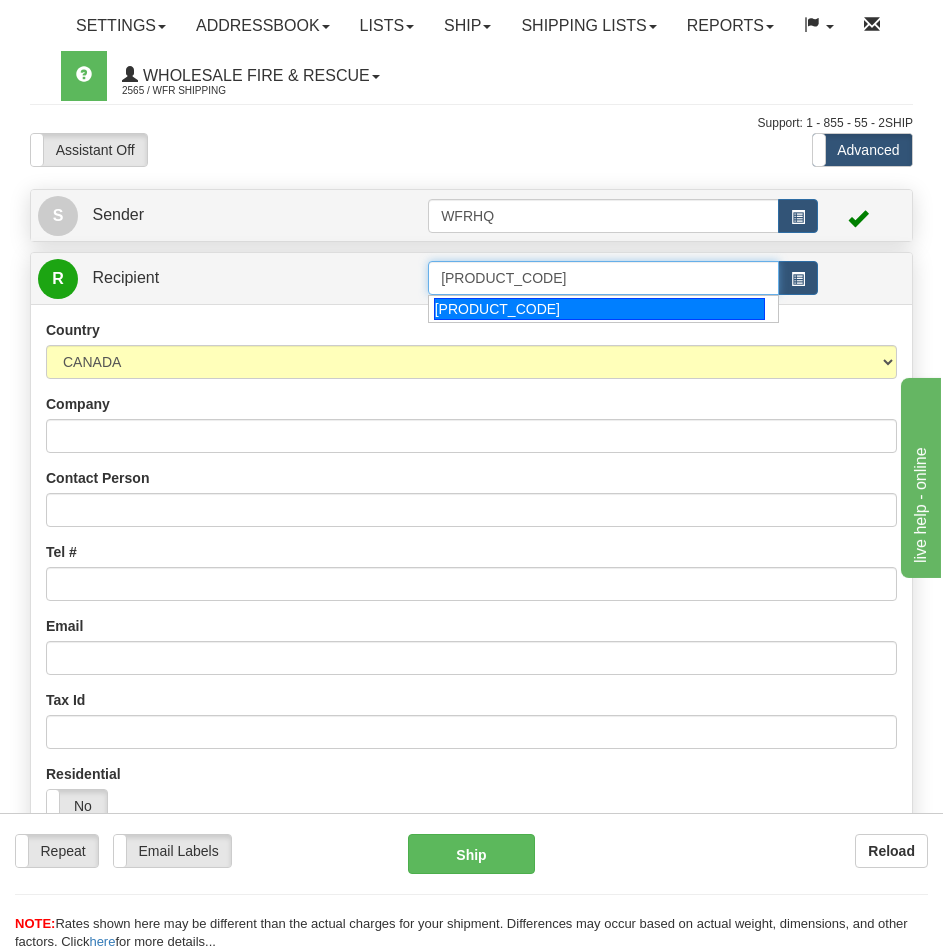 type on "[PRODUCT_CODE]" 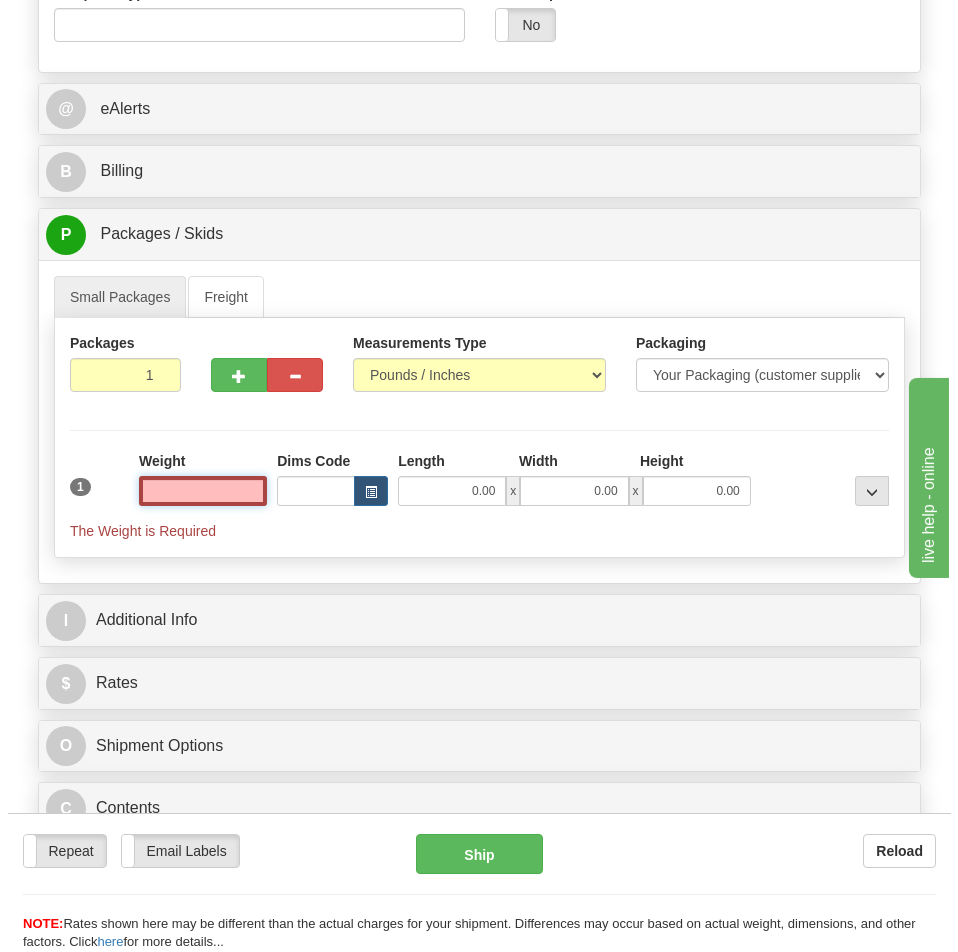 scroll, scrollTop: 1318, scrollLeft: 0, axis: vertical 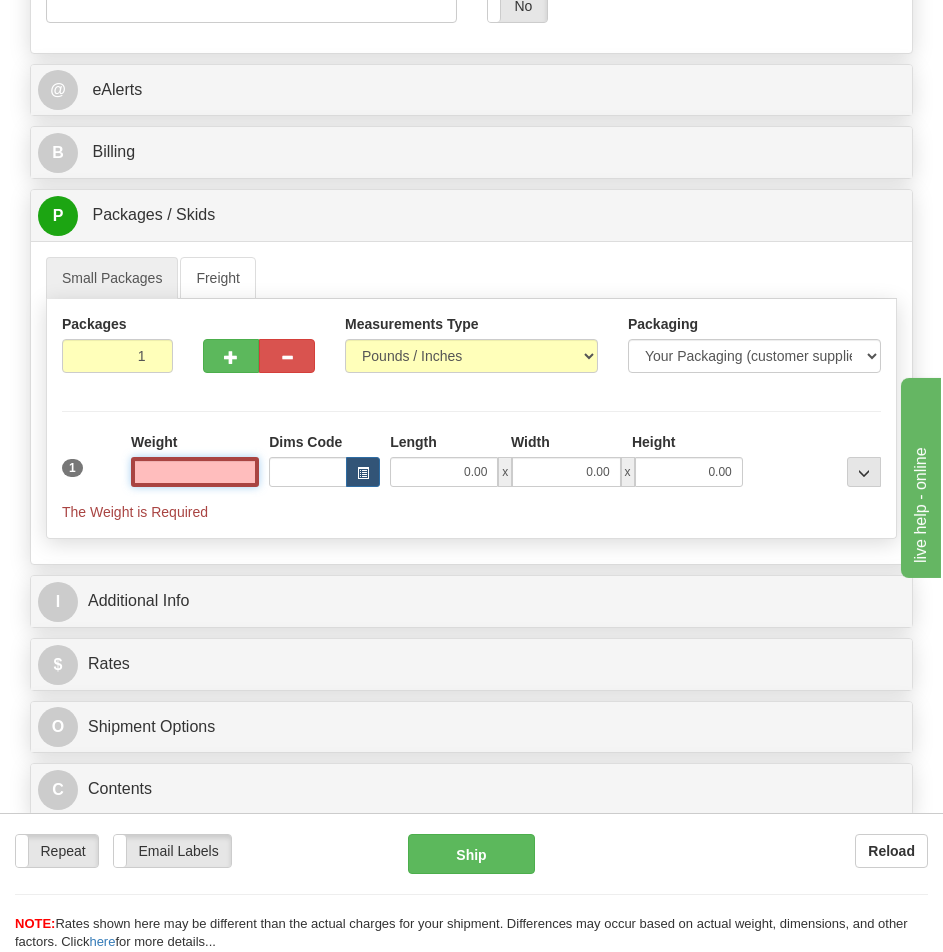 click at bounding box center (195, 472) 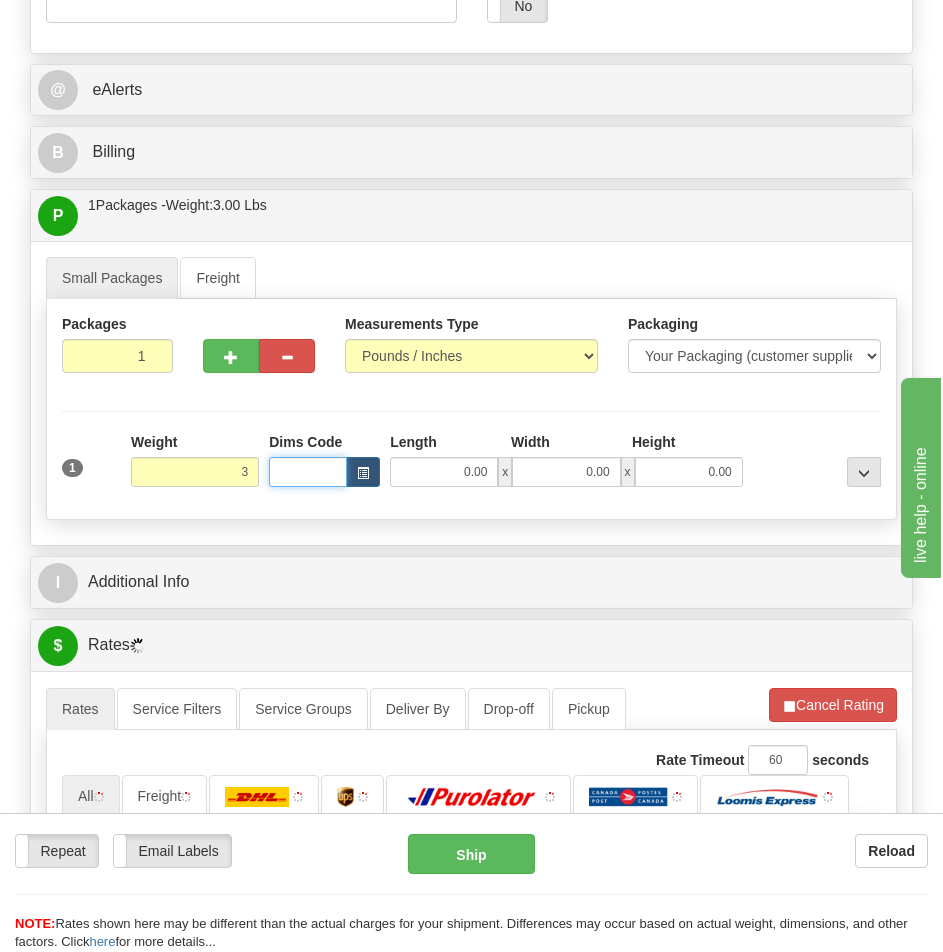 type on "3.00" 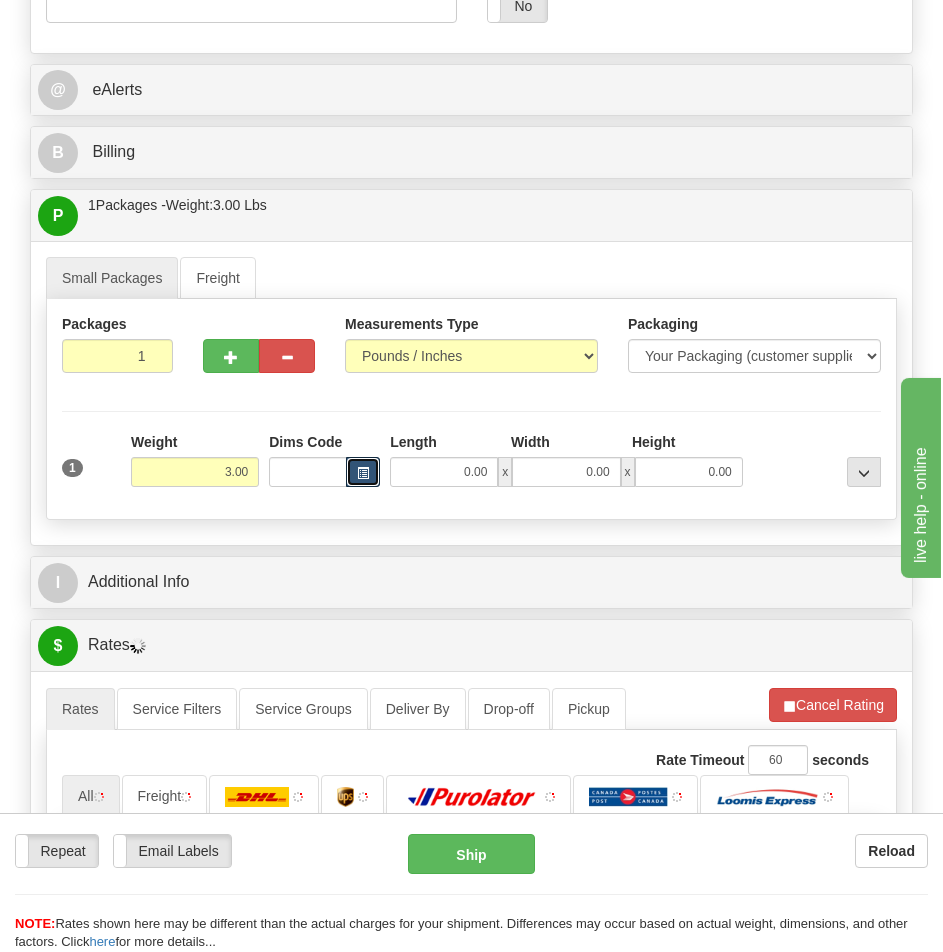 type 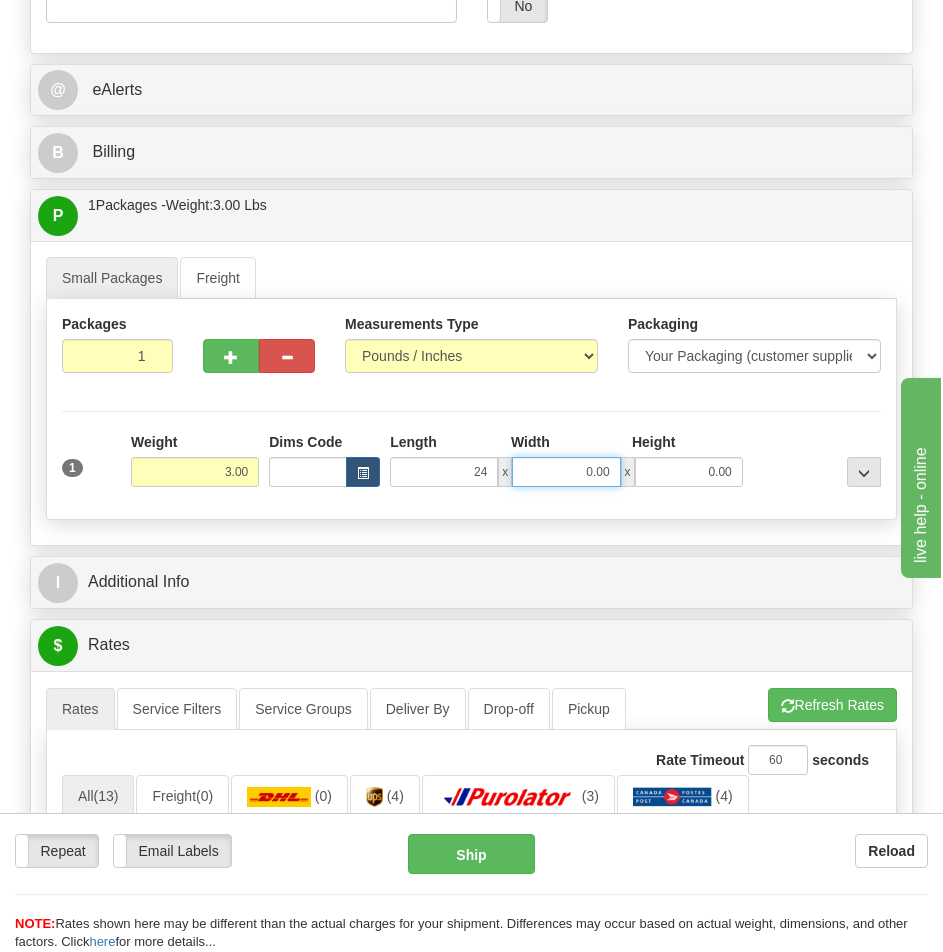 type on "24.00" 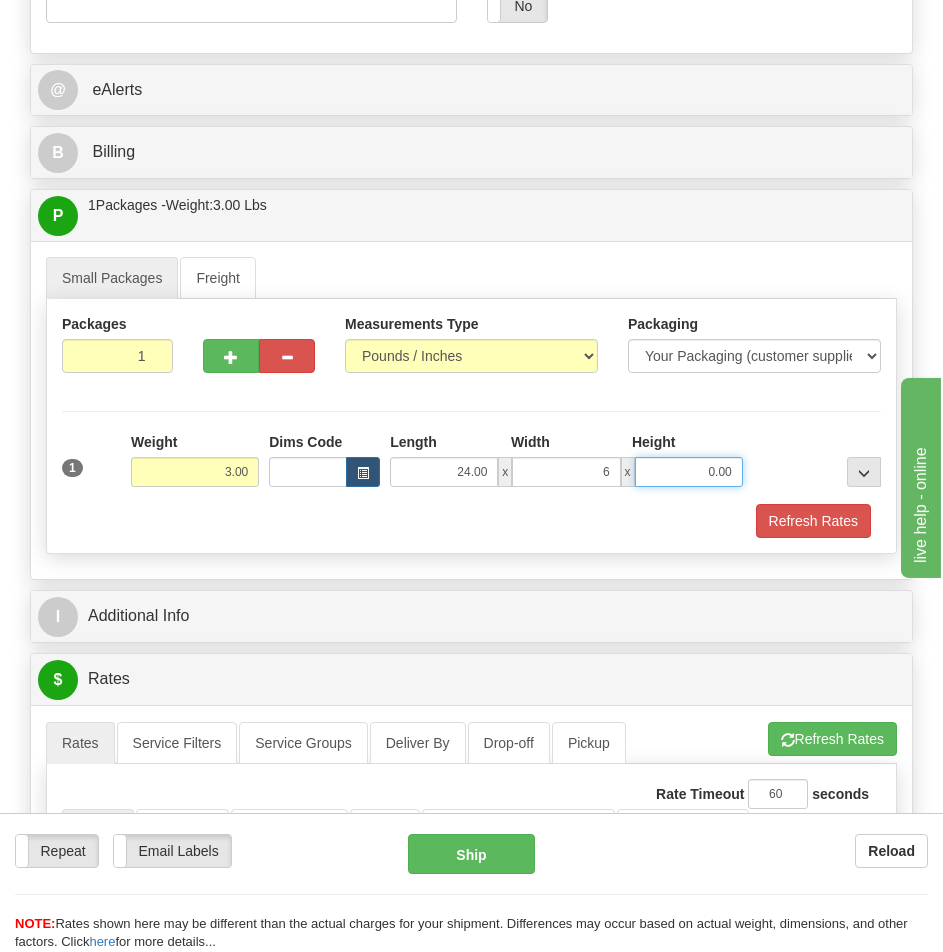 type on "6.00" 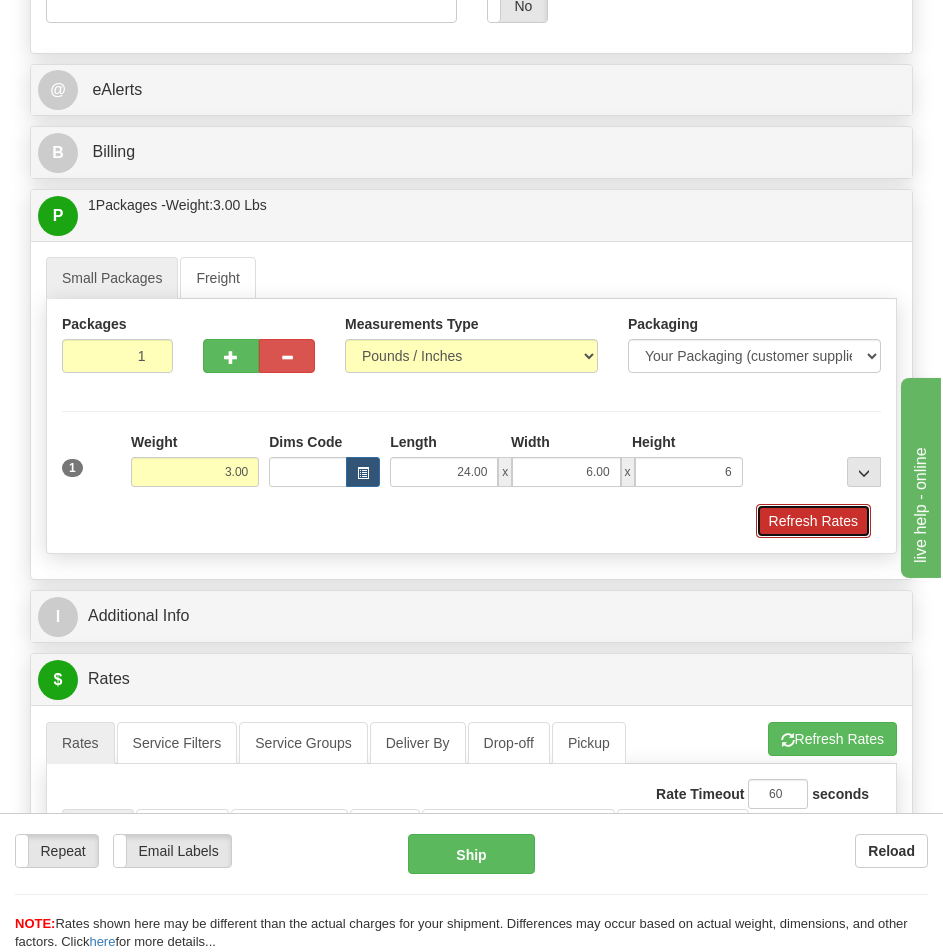 type on "6.00" 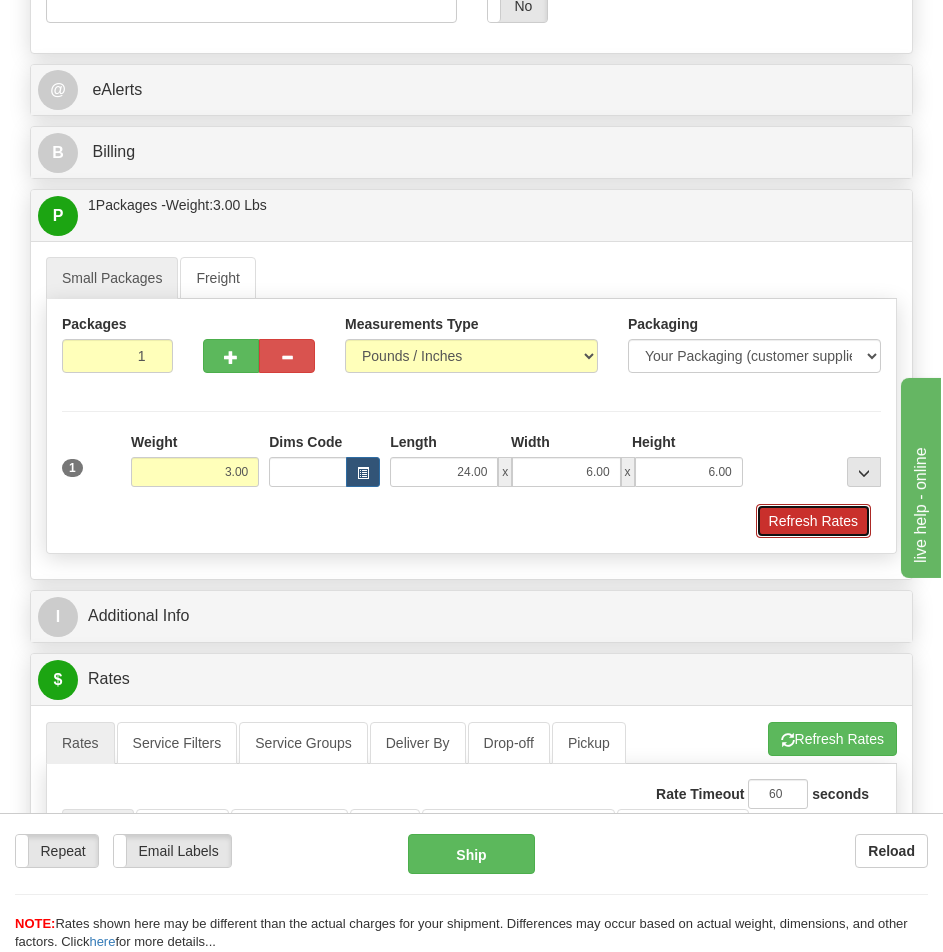 click on "Refresh Rates" at bounding box center [813, 521] 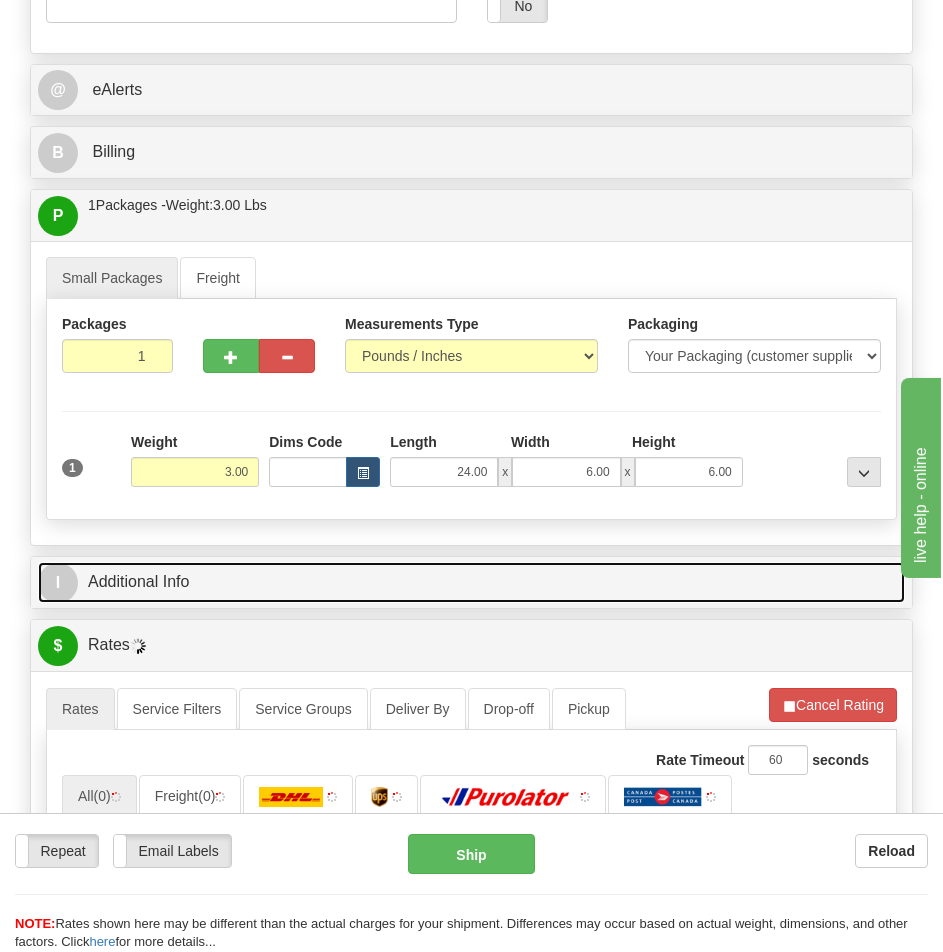 click on "I Additional Info" at bounding box center (471, 582) 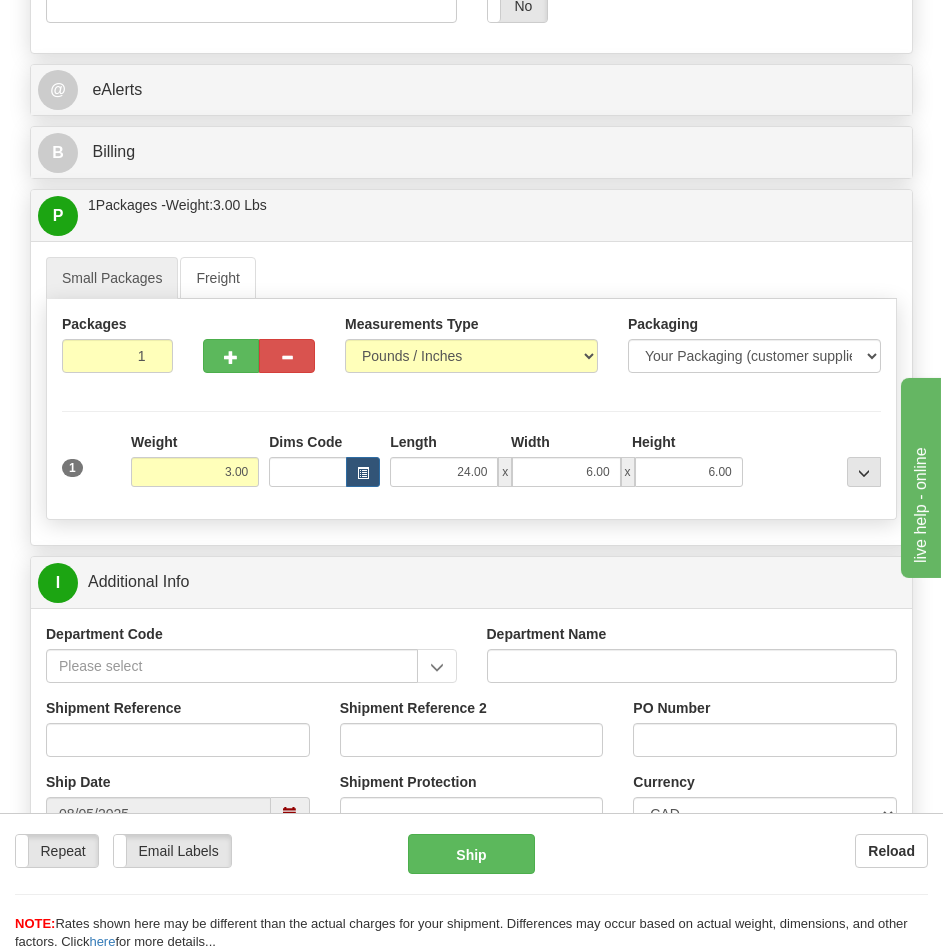 drag, startPoint x: 137, startPoint y: 763, endPoint x: 134, endPoint y: 749, distance: 14.3178215 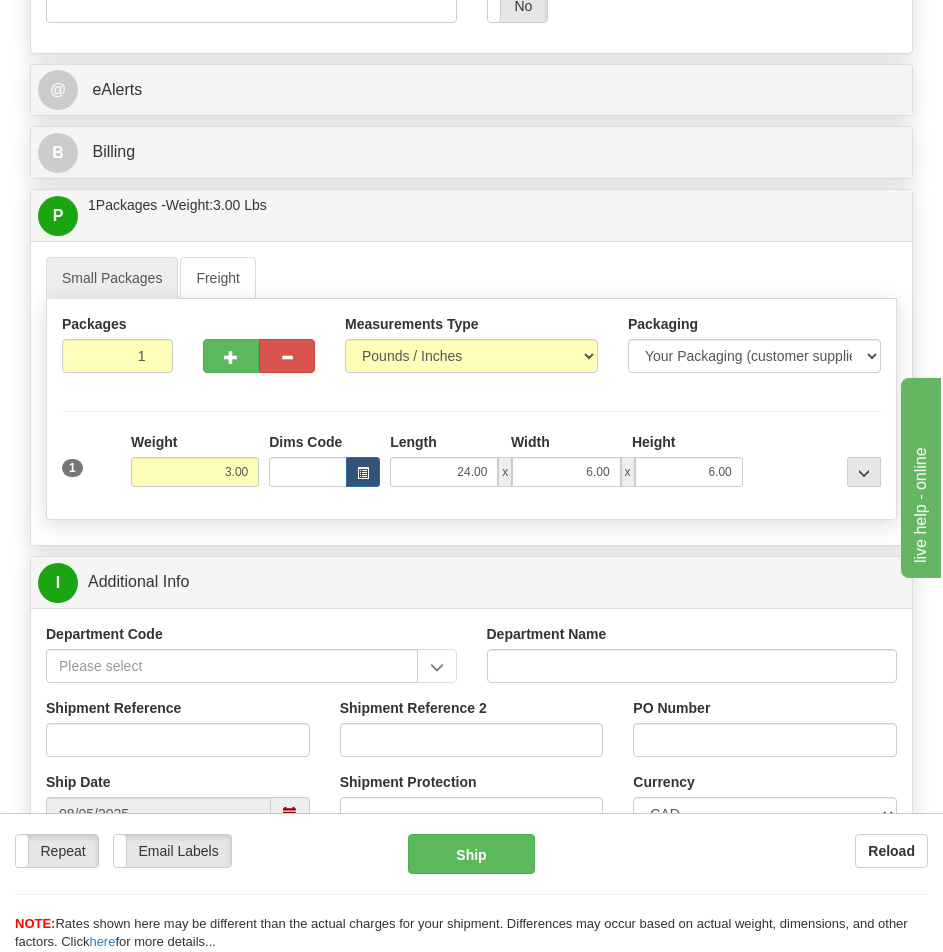 click on "Shipment Reference" at bounding box center [178, 735] 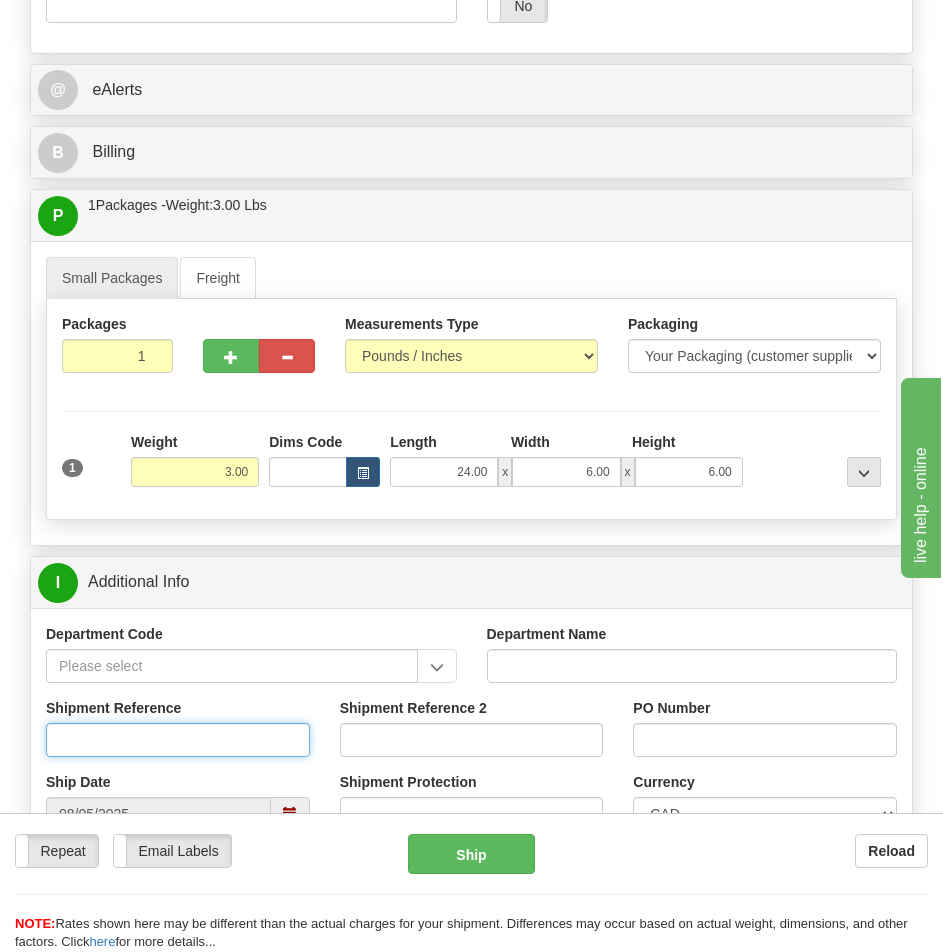 click on "Shipment Reference" at bounding box center (178, 740) 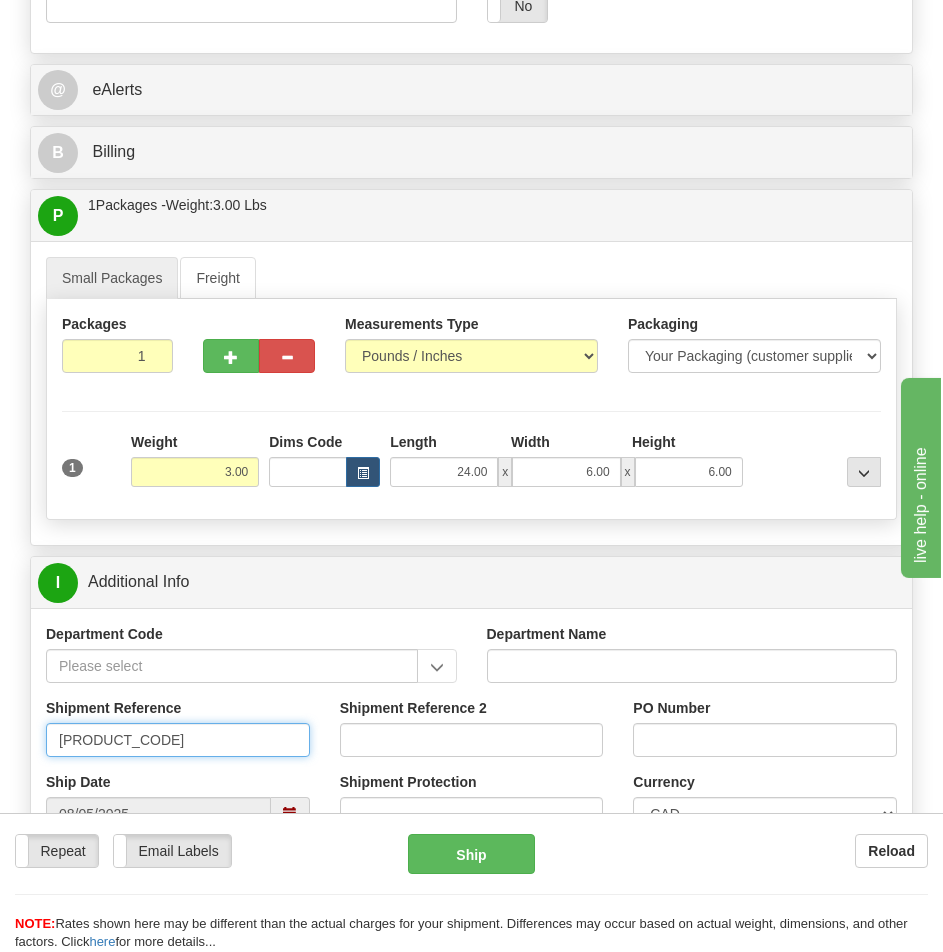 type on "[PRODUCT_CODE]" 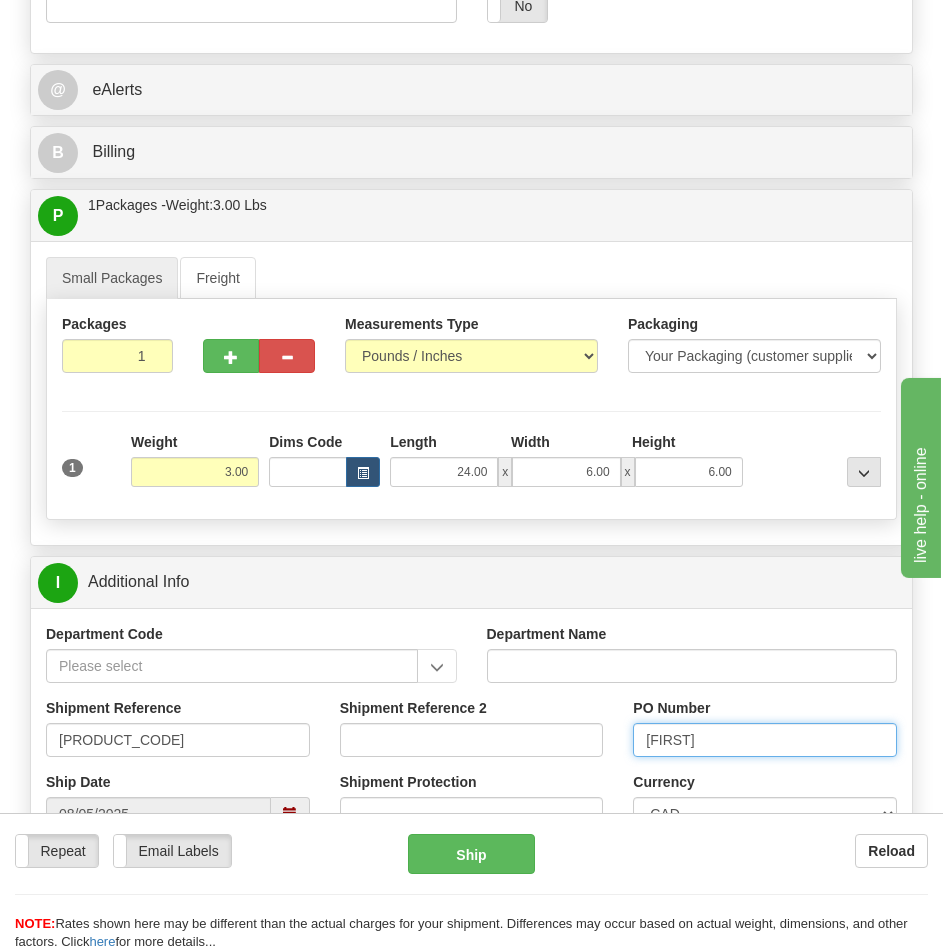 type on "[FIRST]" 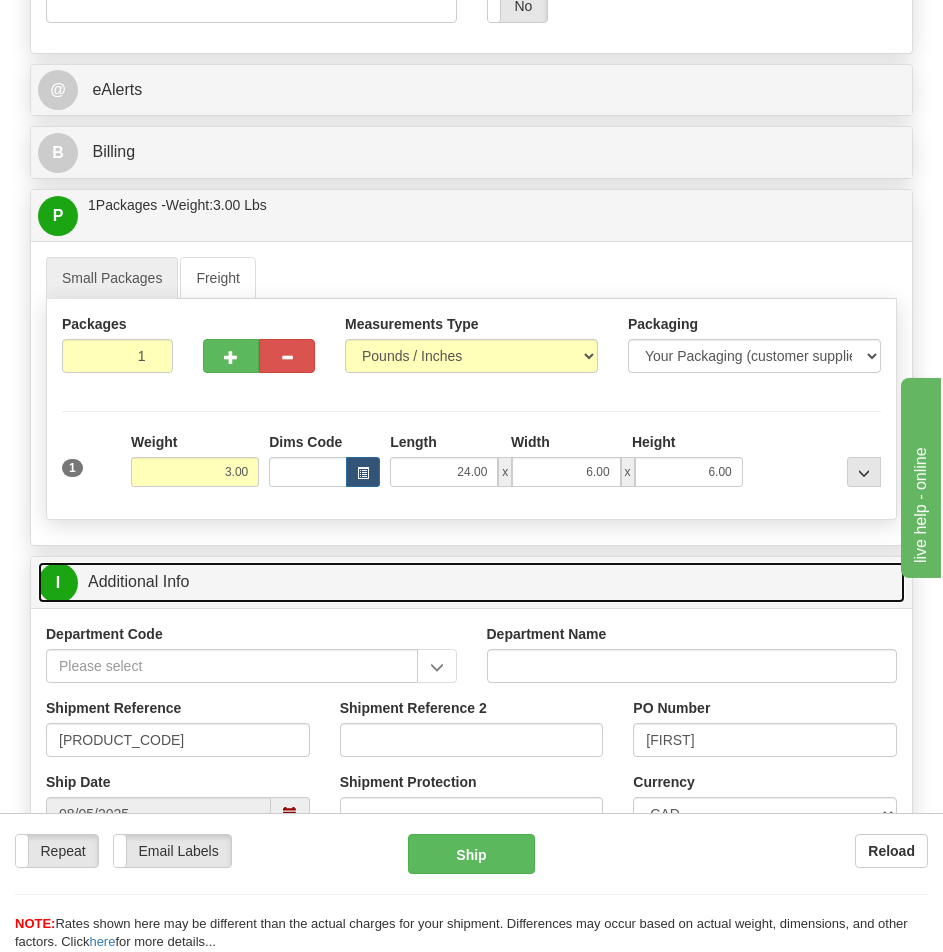 click on "I Additional Info" at bounding box center (471, 582) 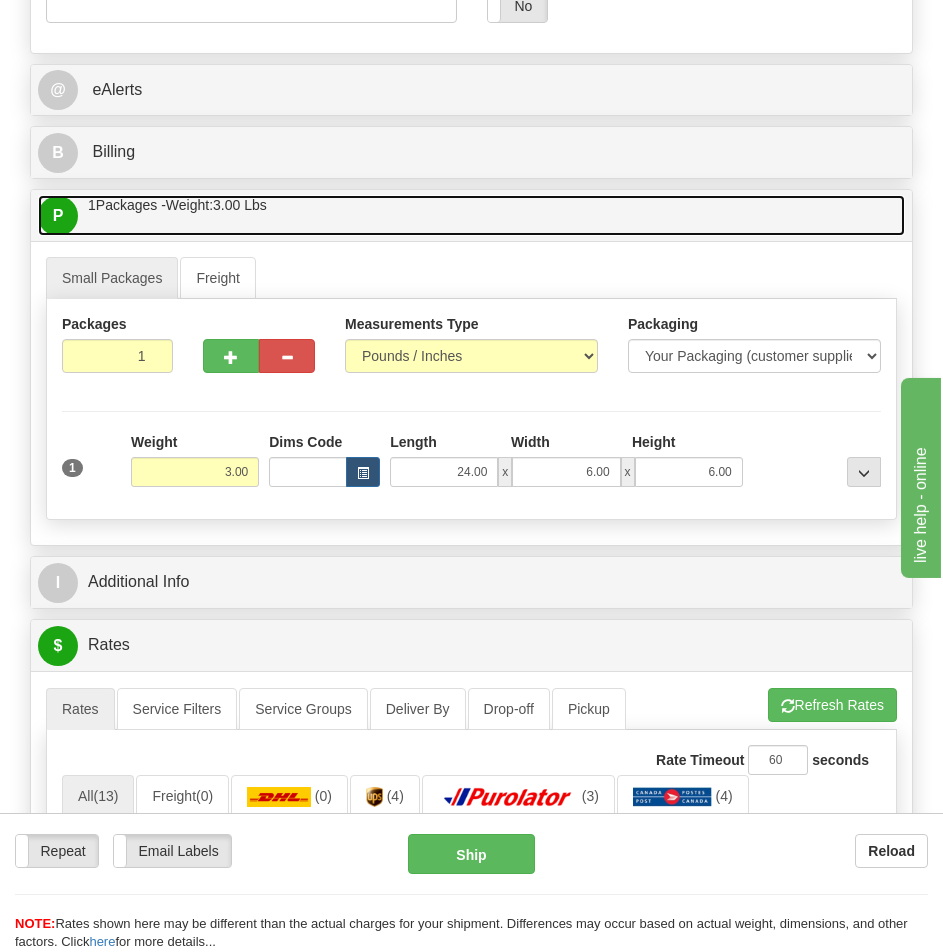 click on "P
Packages / Skids
1
Packages -
Weight:  3.00   Lbs
1
Skids -
Weight:  NaN   Lbs" at bounding box center [471, 215] 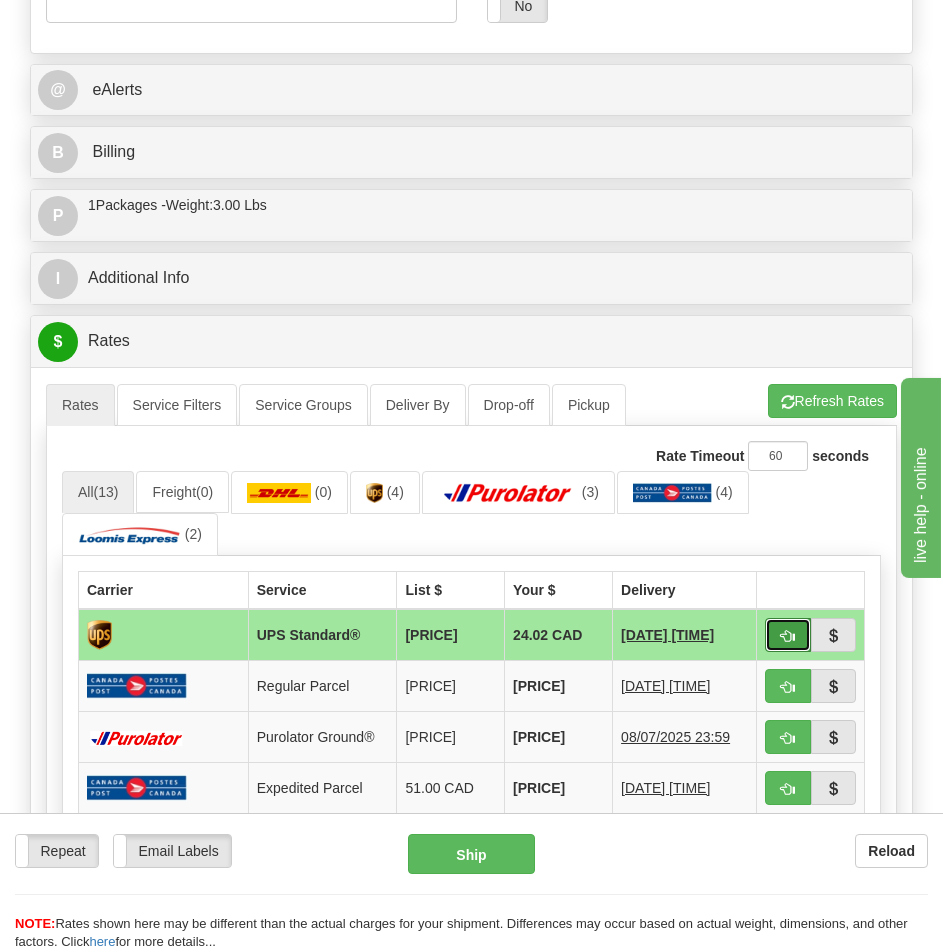click at bounding box center (788, 636) 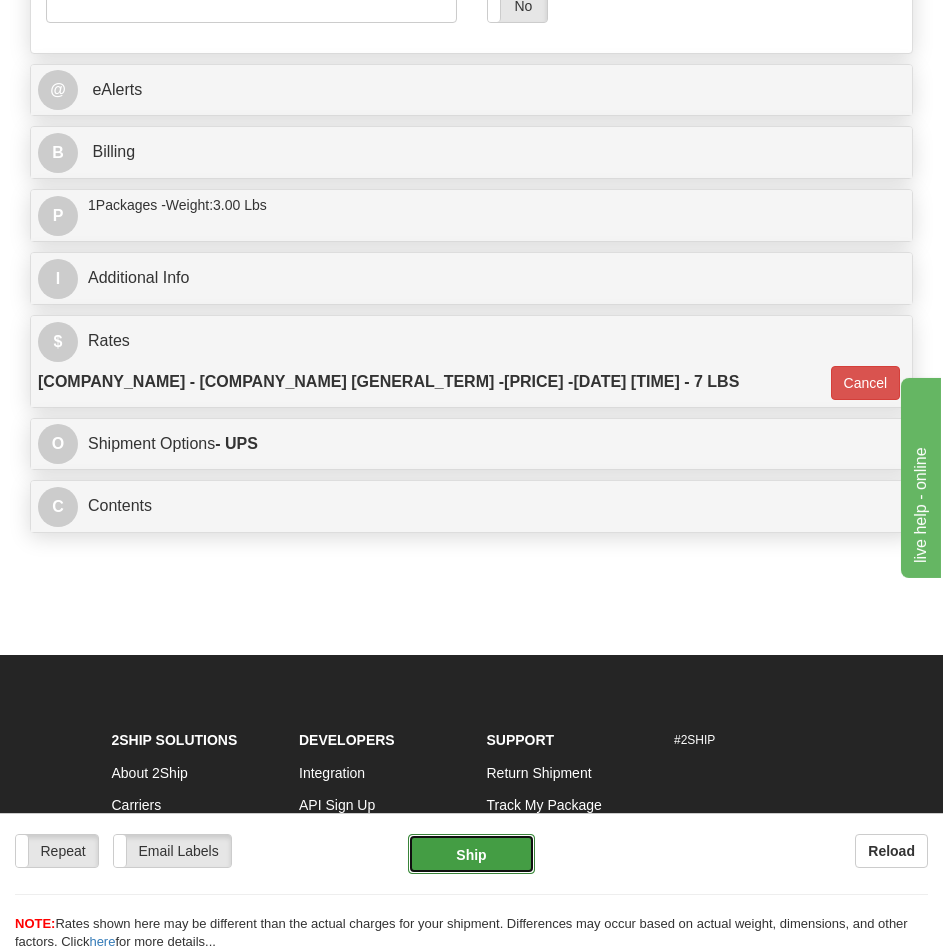 click on "Ship" at bounding box center (471, 854) 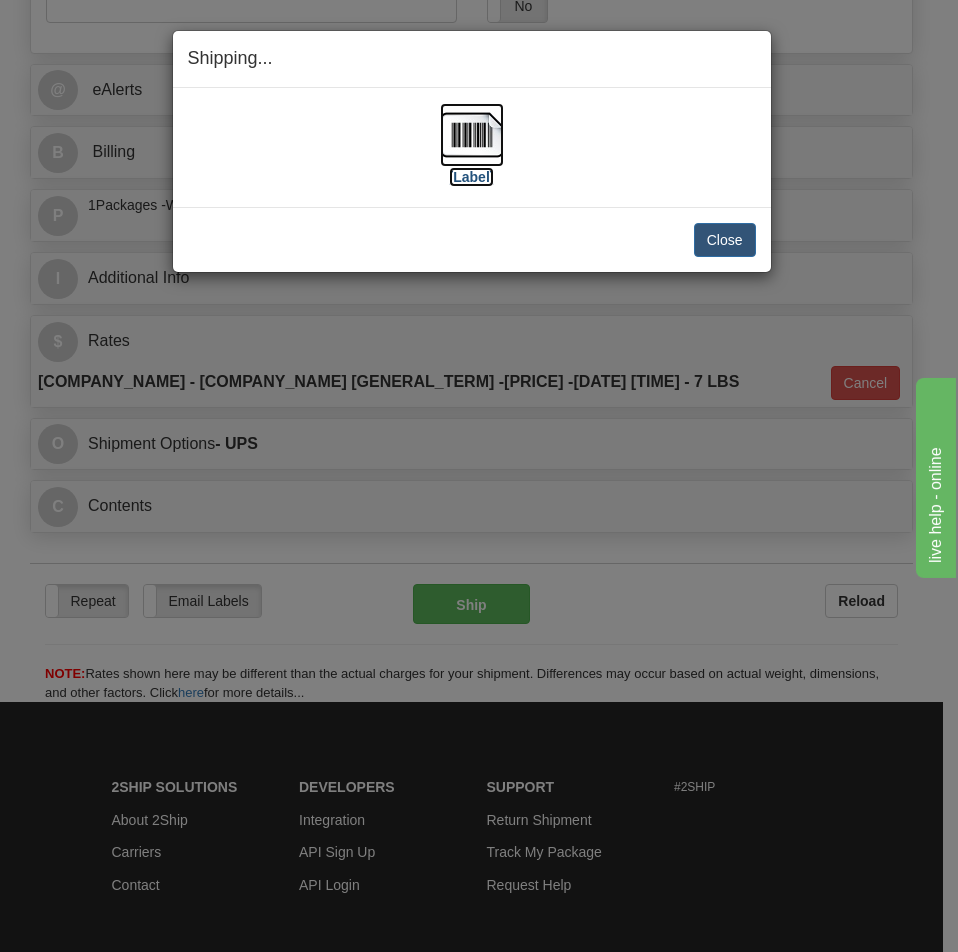 click at bounding box center [472, 135] 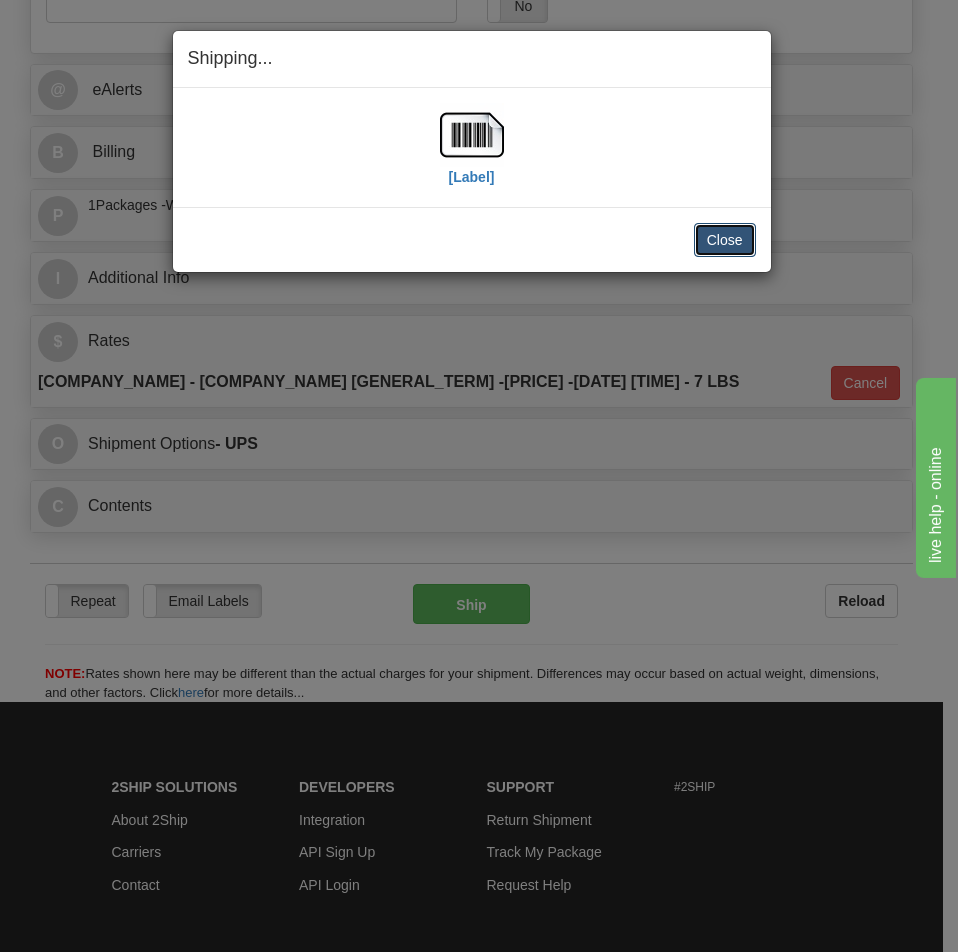 click on "Close" at bounding box center [725, 240] 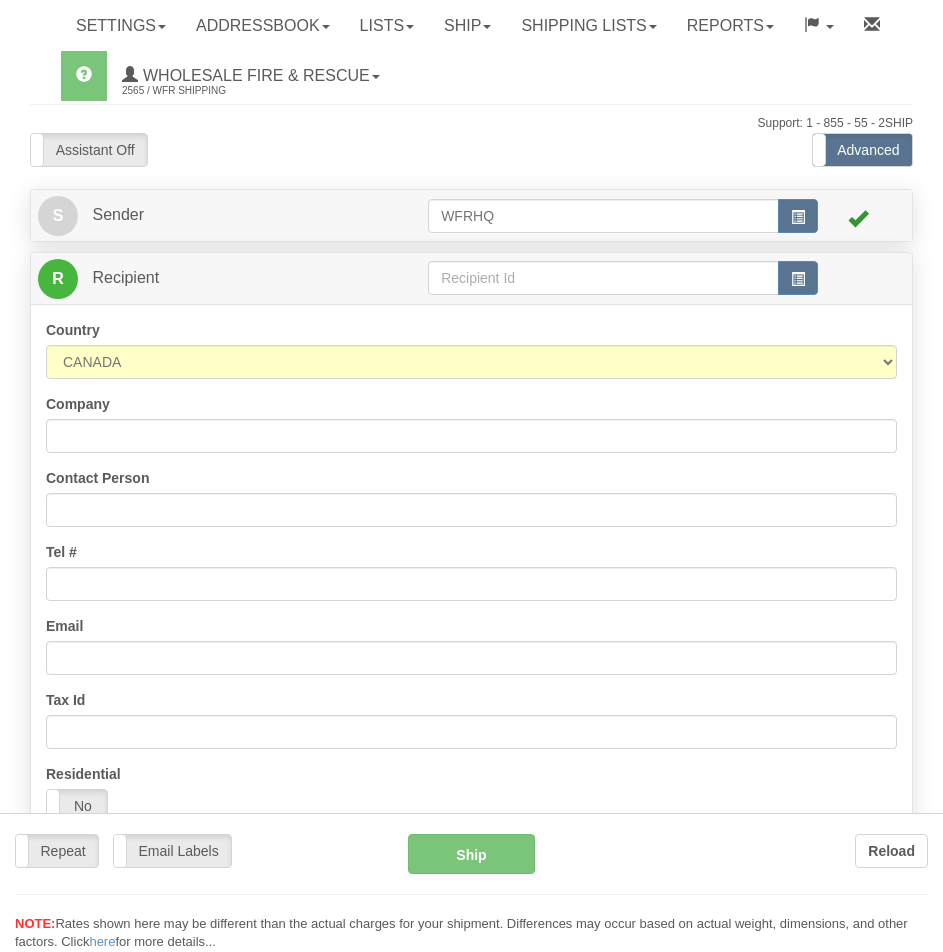 scroll, scrollTop: 0, scrollLeft: 0, axis: both 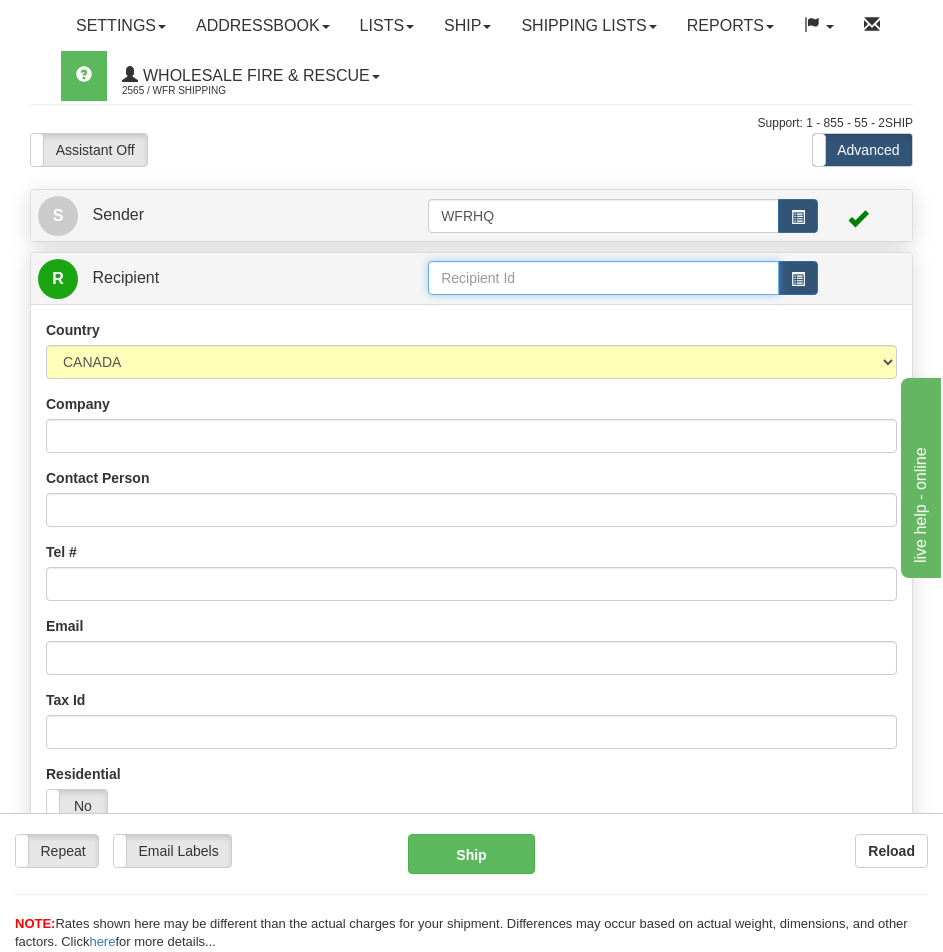 click at bounding box center (603, 278) 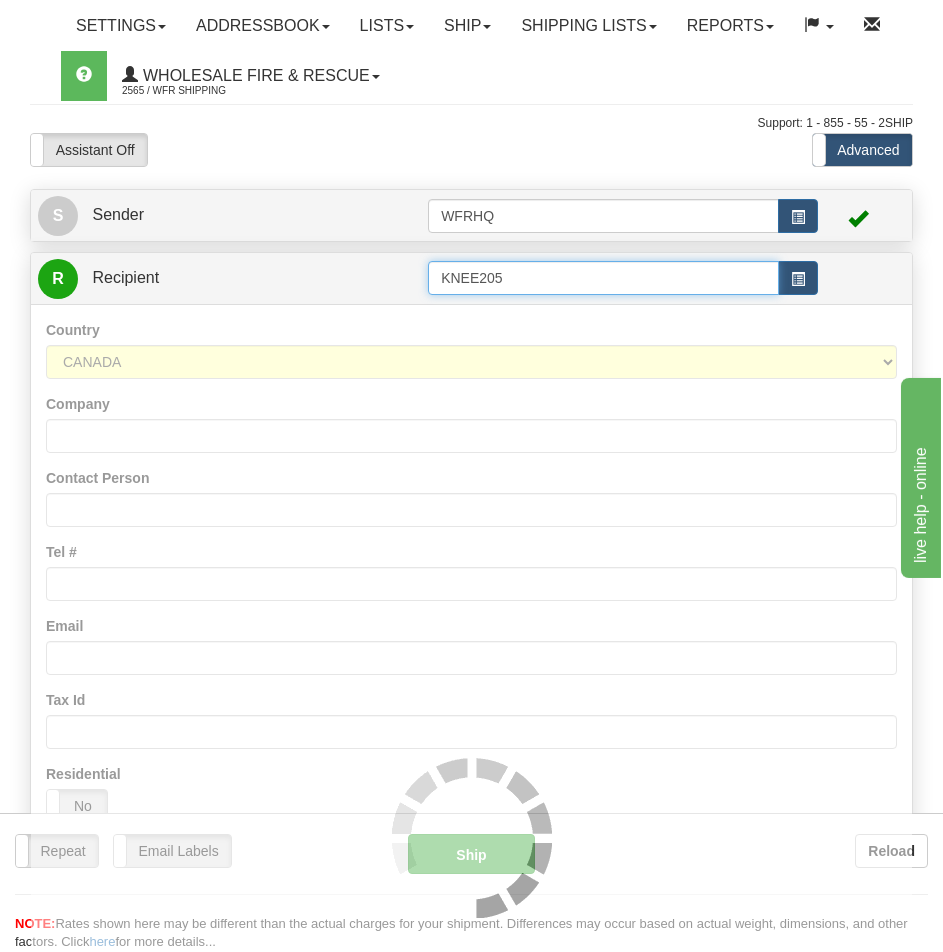 type on "KNEE205" 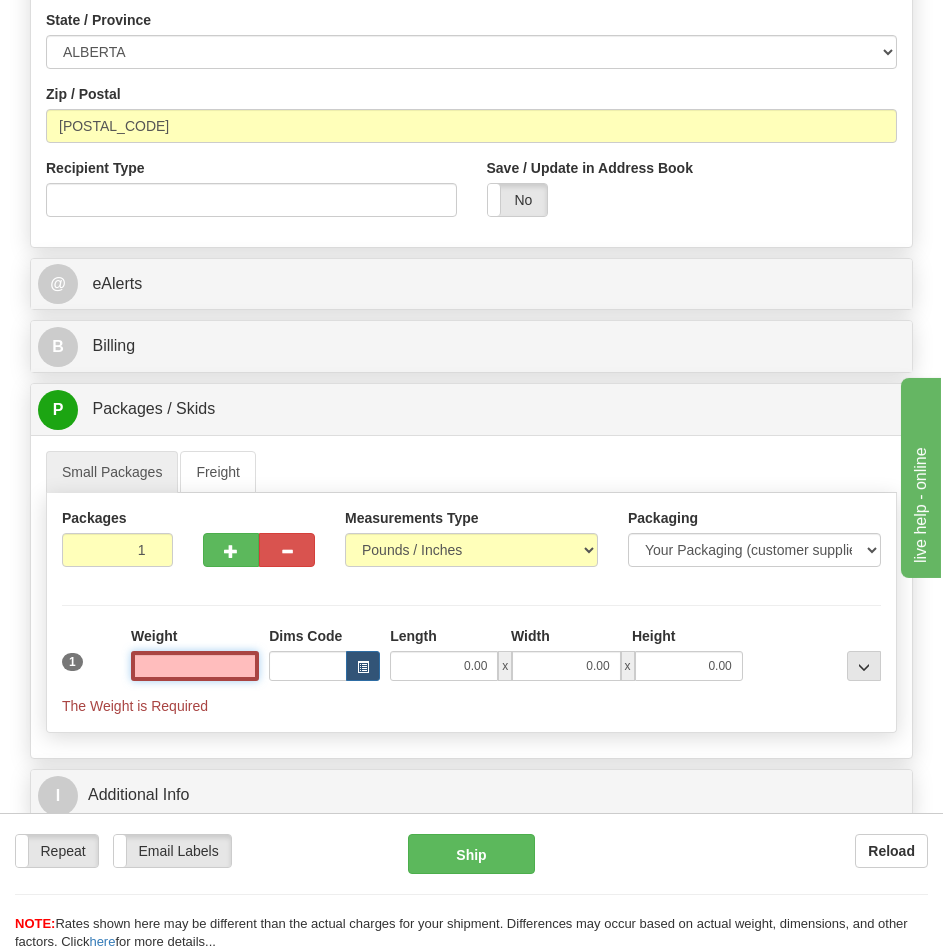 scroll, scrollTop: 1218, scrollLeft: 0, axis: vertical 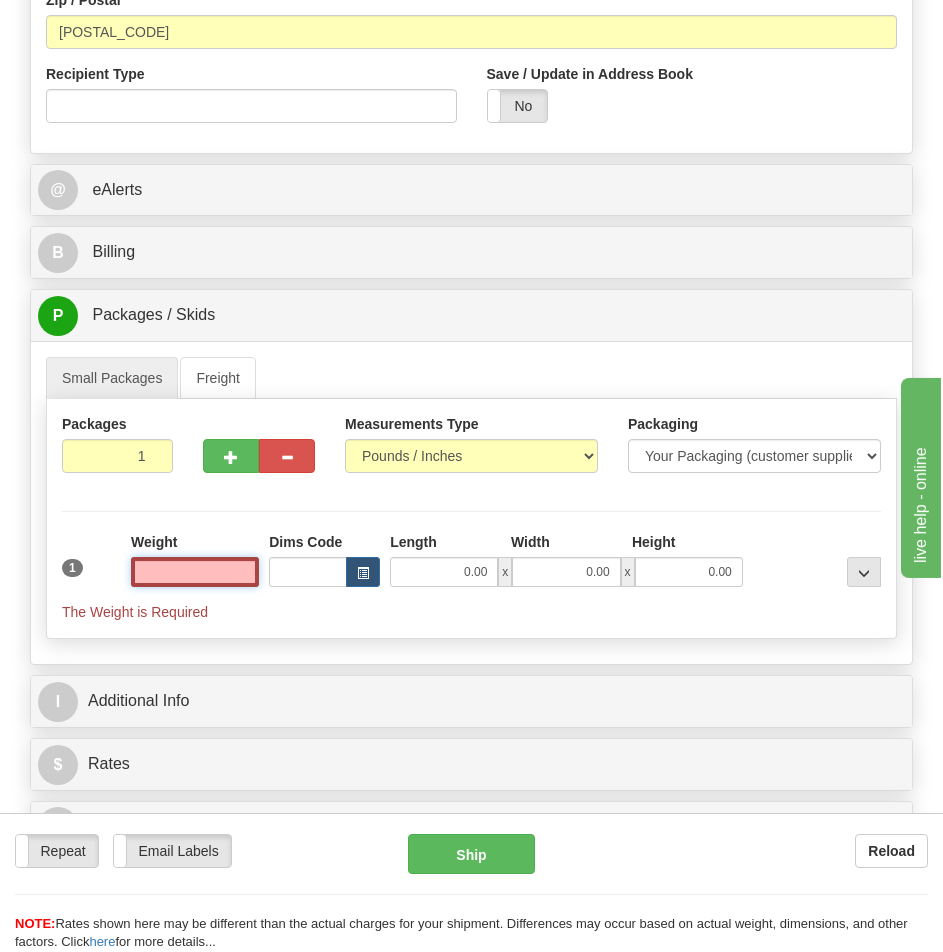 click at bounding box center [195, 572] 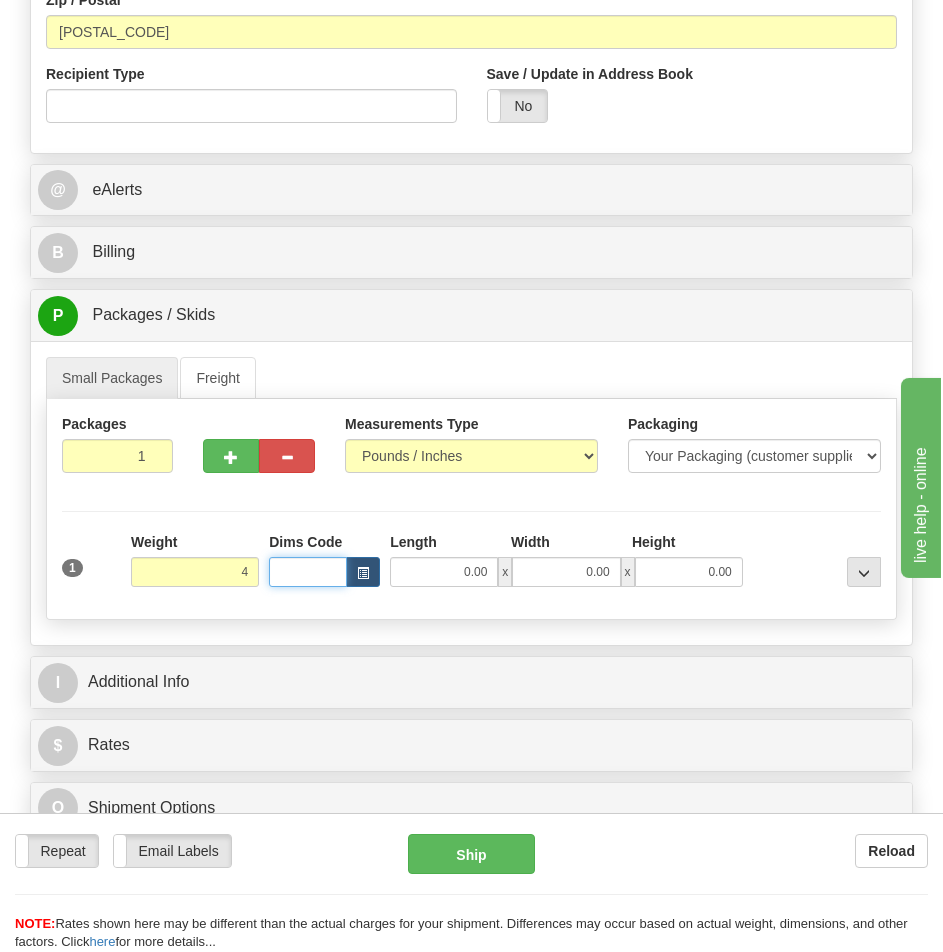 type on "4.00" 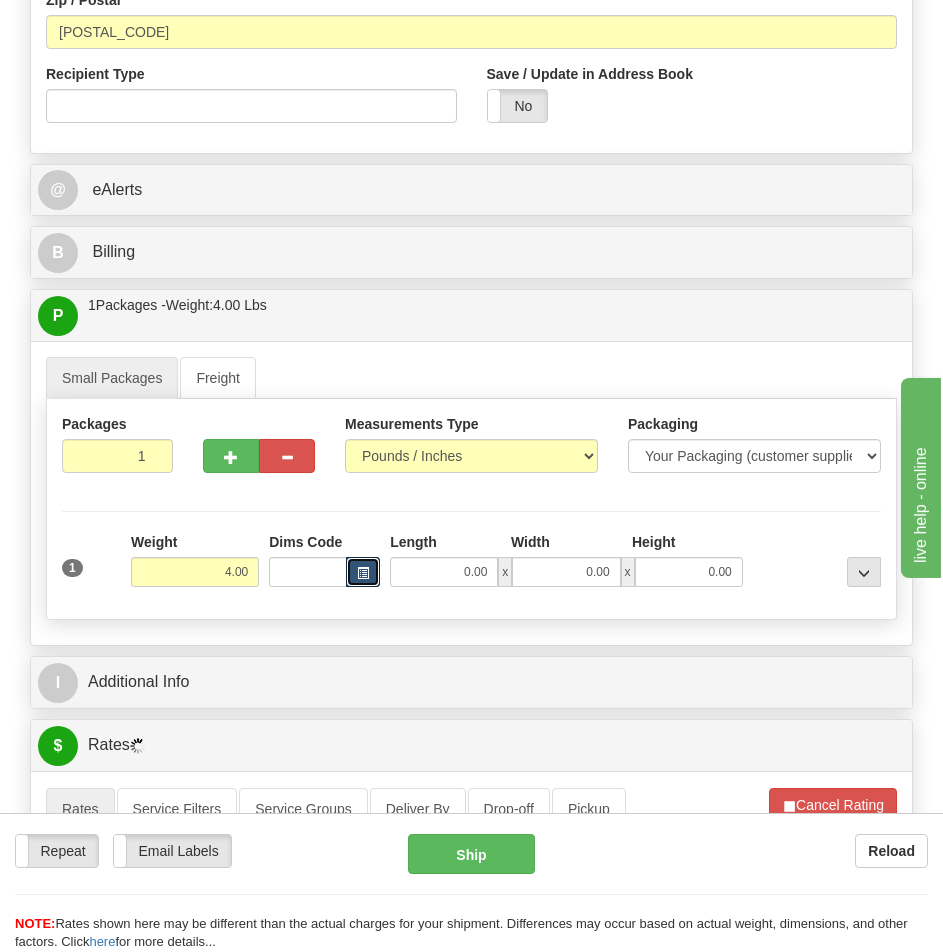 type 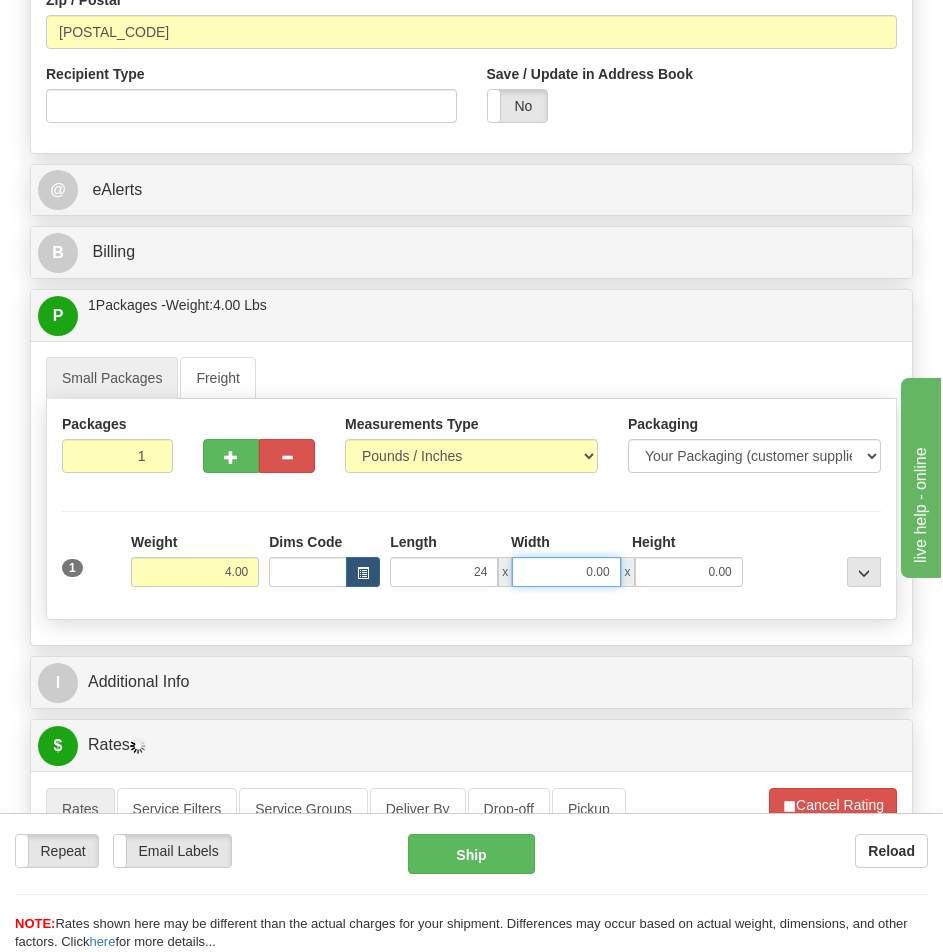 type on "24.00" 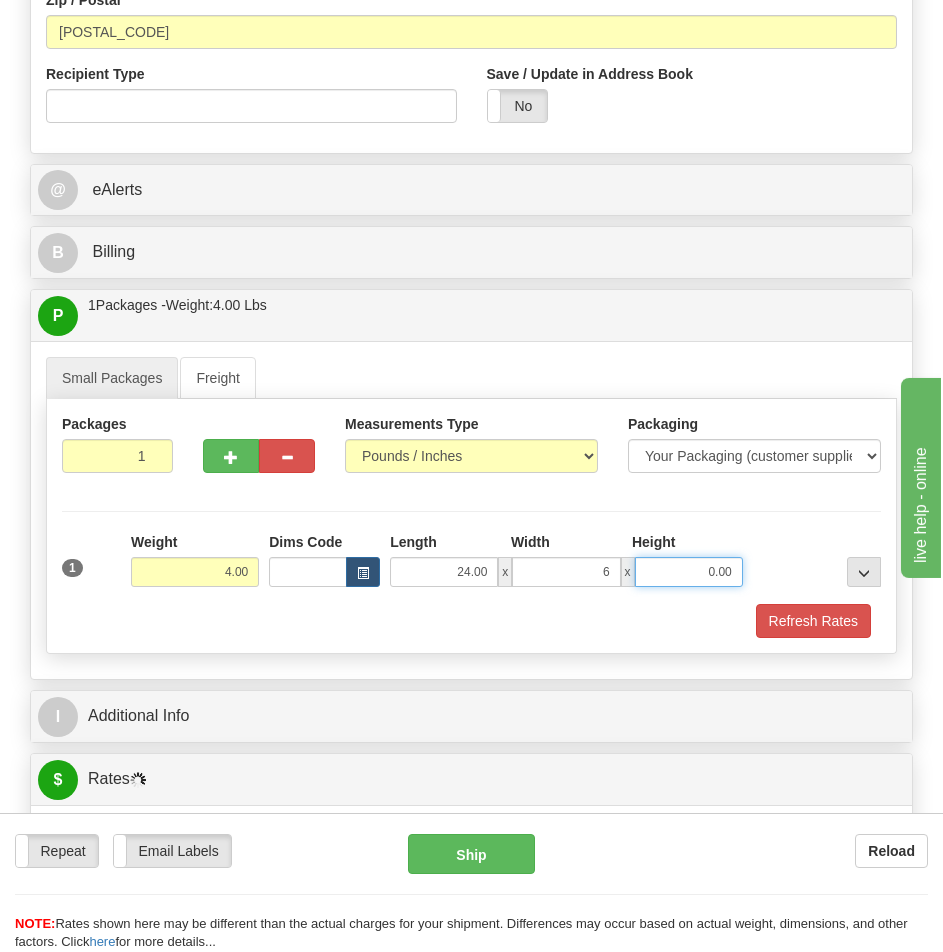 type on "6.00" 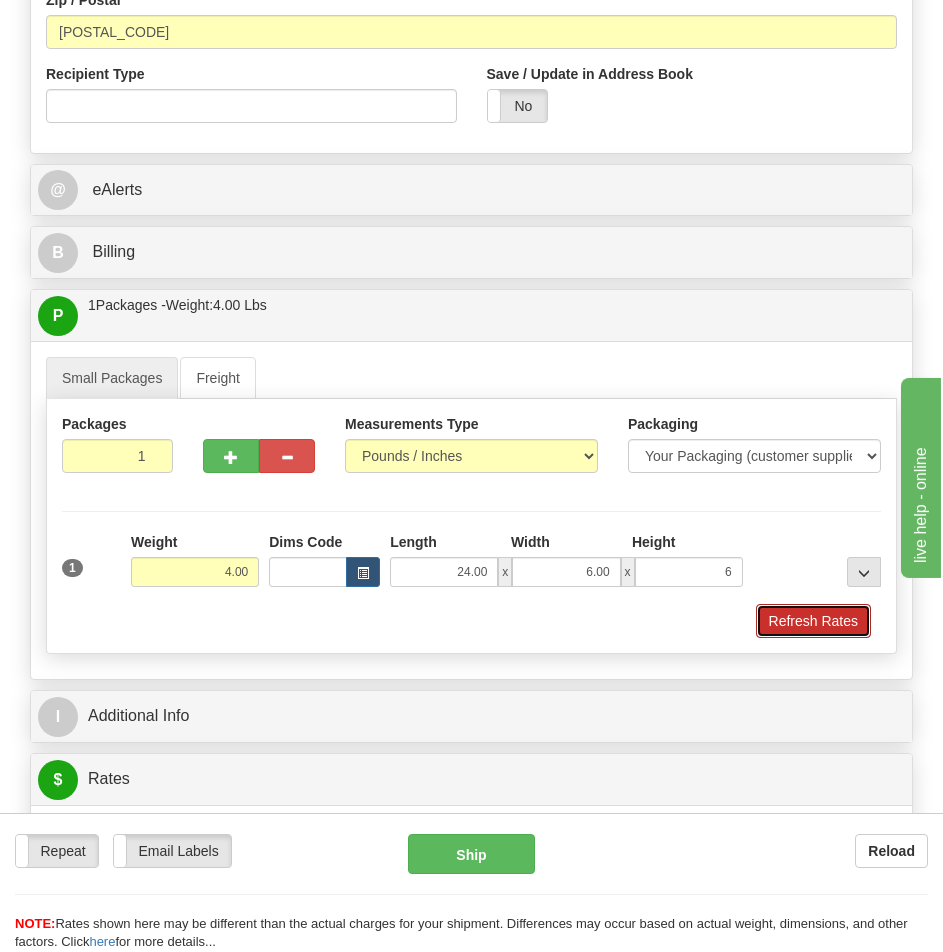 type on "6.00" 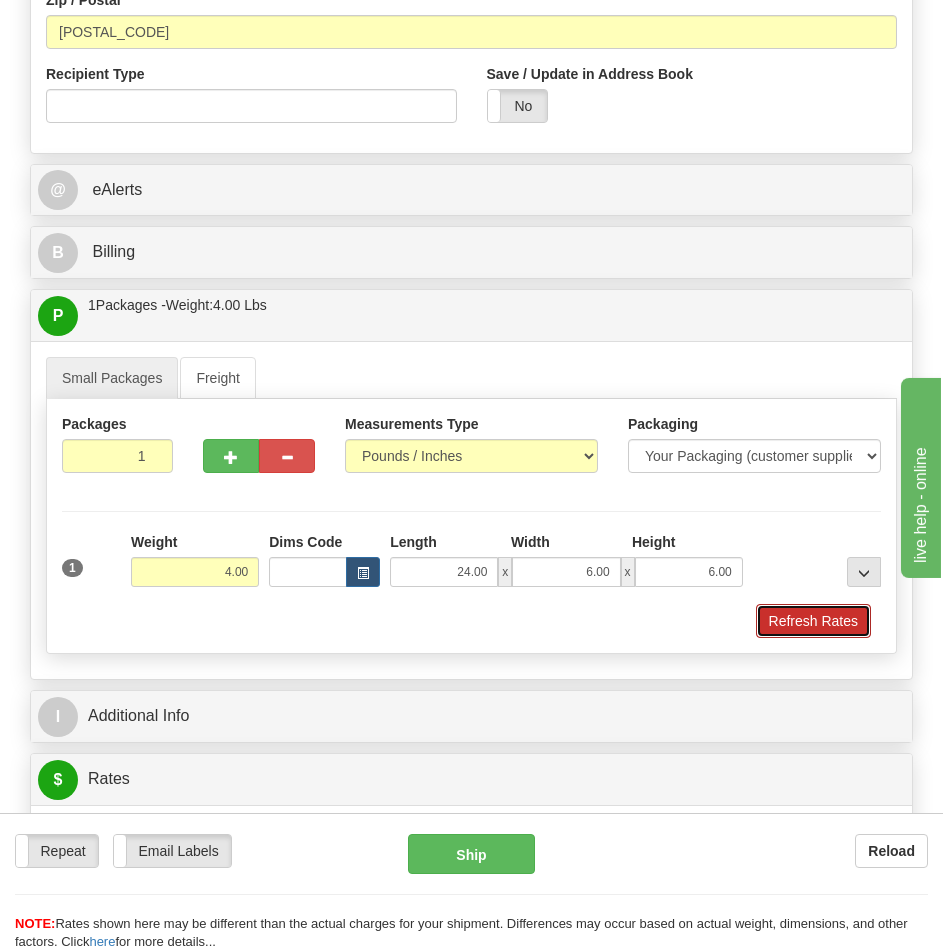 click on "Refresh Rates" at bounding box center (813, 621) 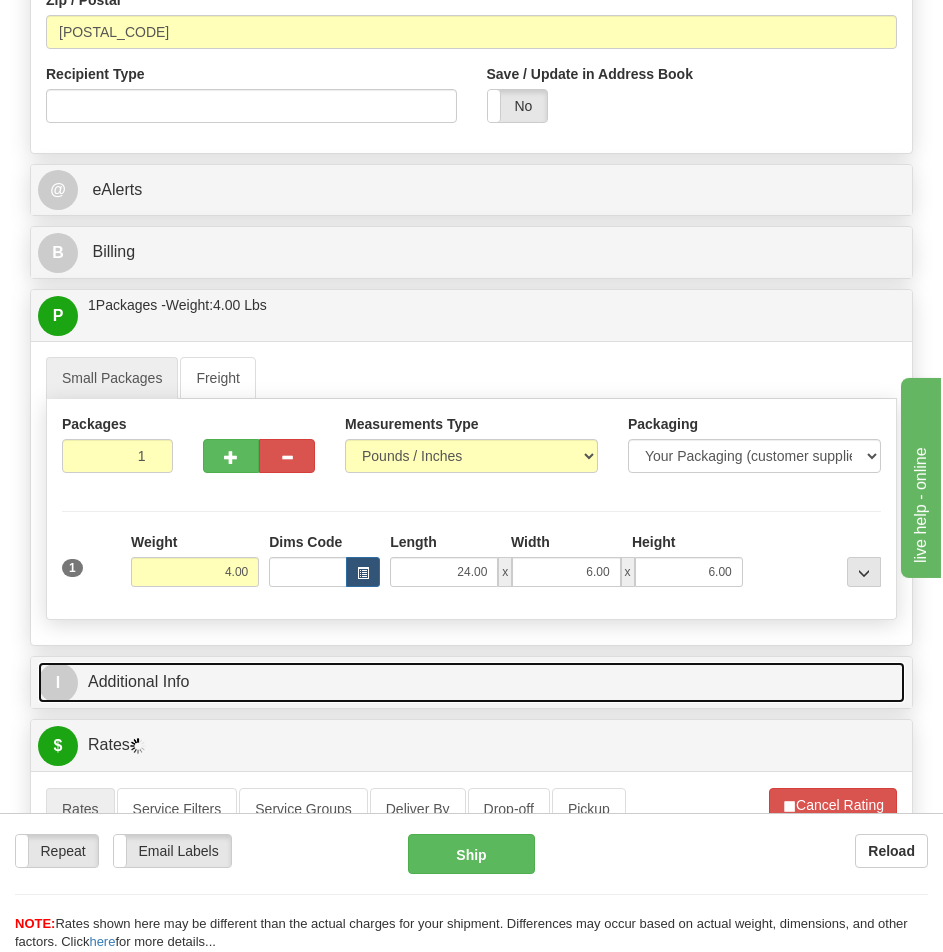 click on "I Additional Info" at bounding box center [471, 682] 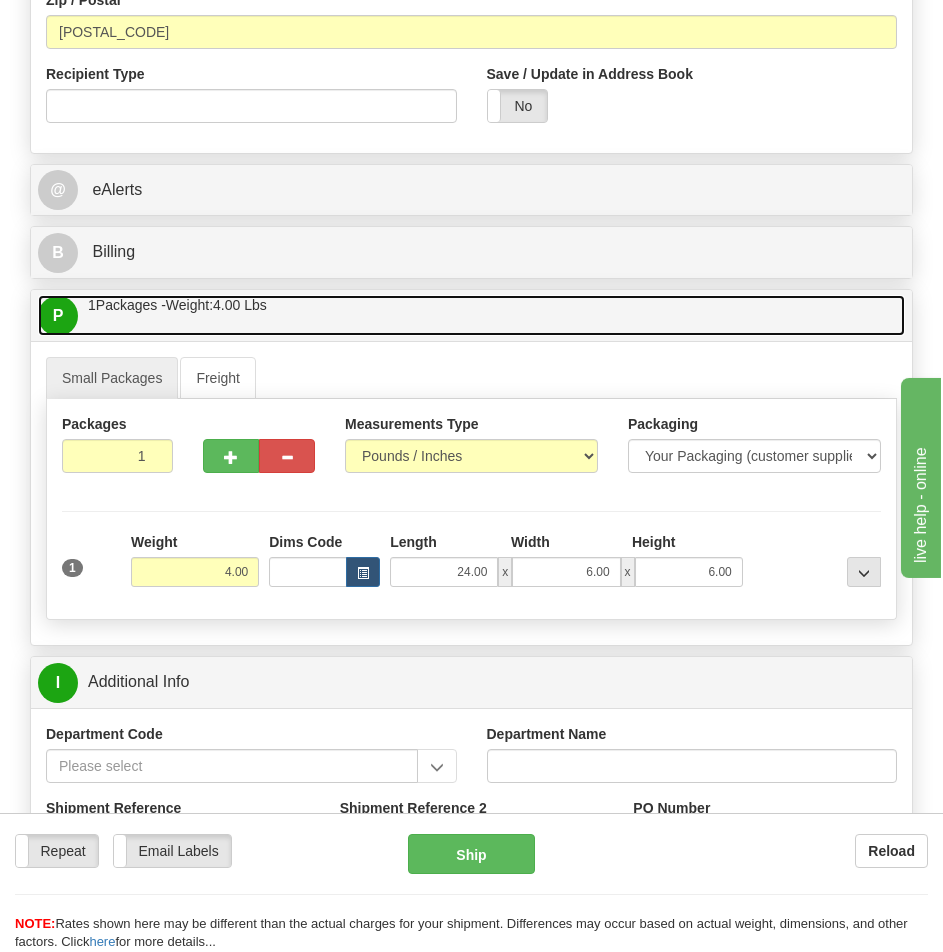 click on "P
Packages / Skids
1
Packages -
Weight:  4.00   Lbs
1
Skids -
Weight:  NaN   Lbs" at bounding box center (471, 315) 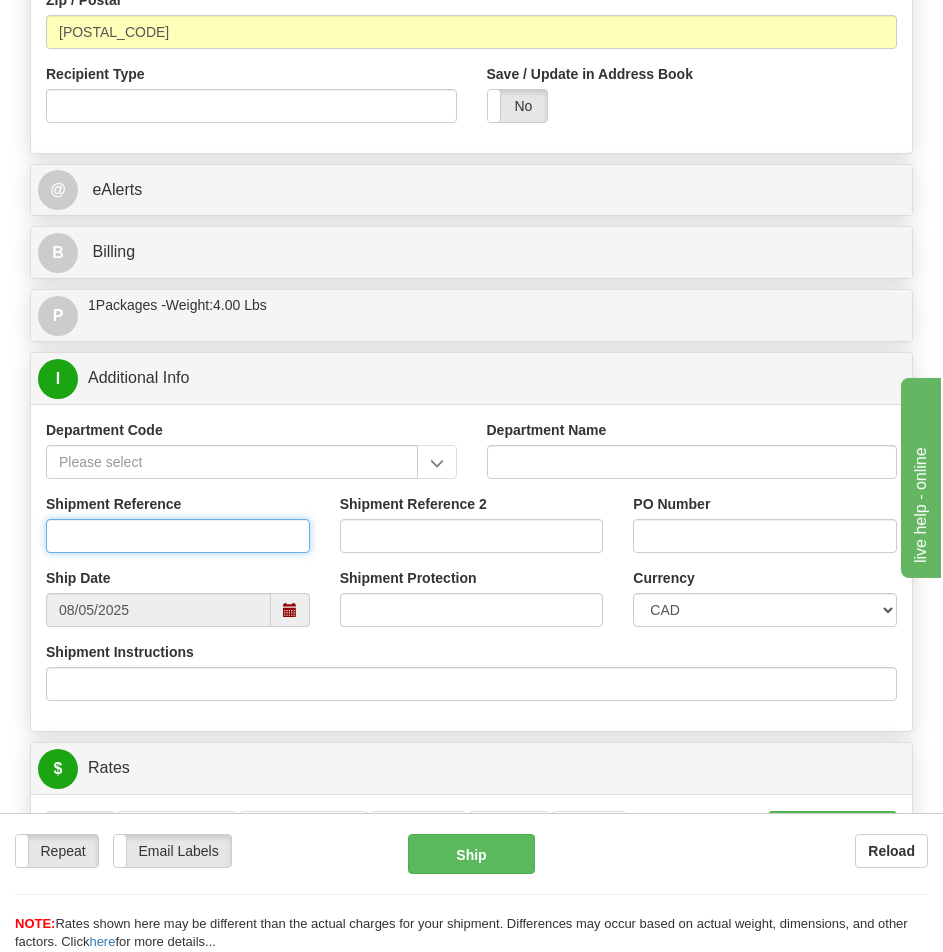 click on "Shipment Reference" at bounding box center [178, 536] 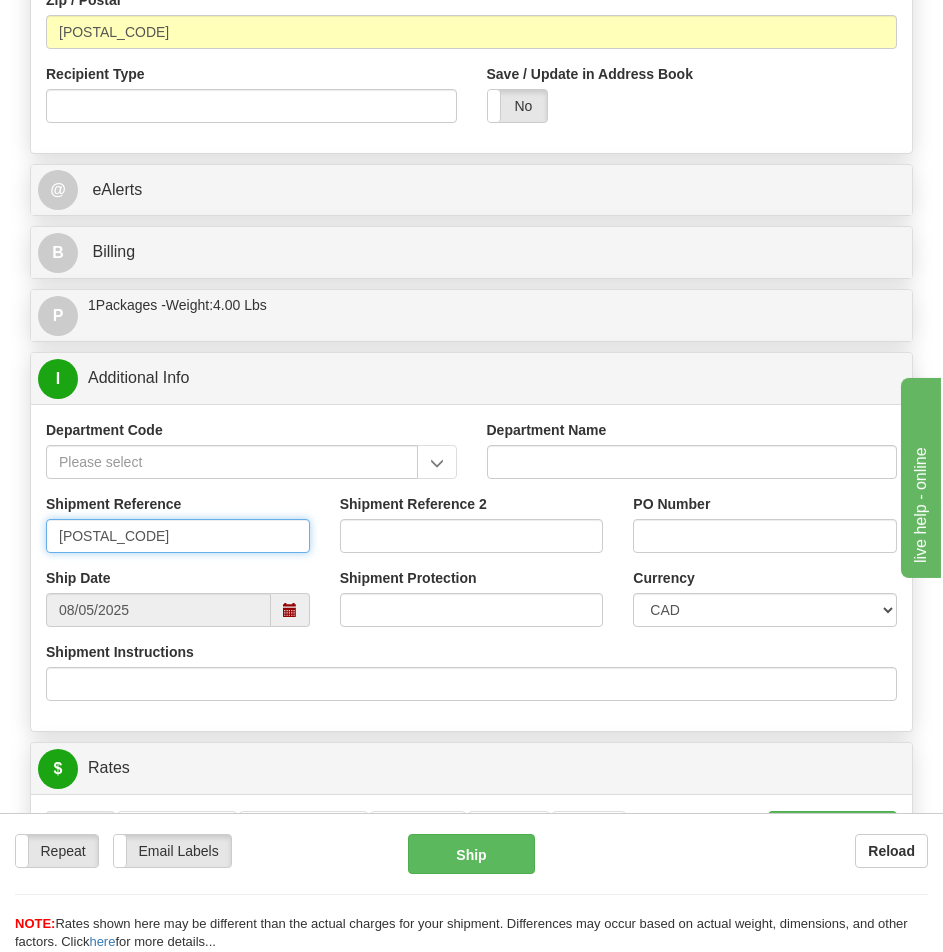 type on "S43009-28534" 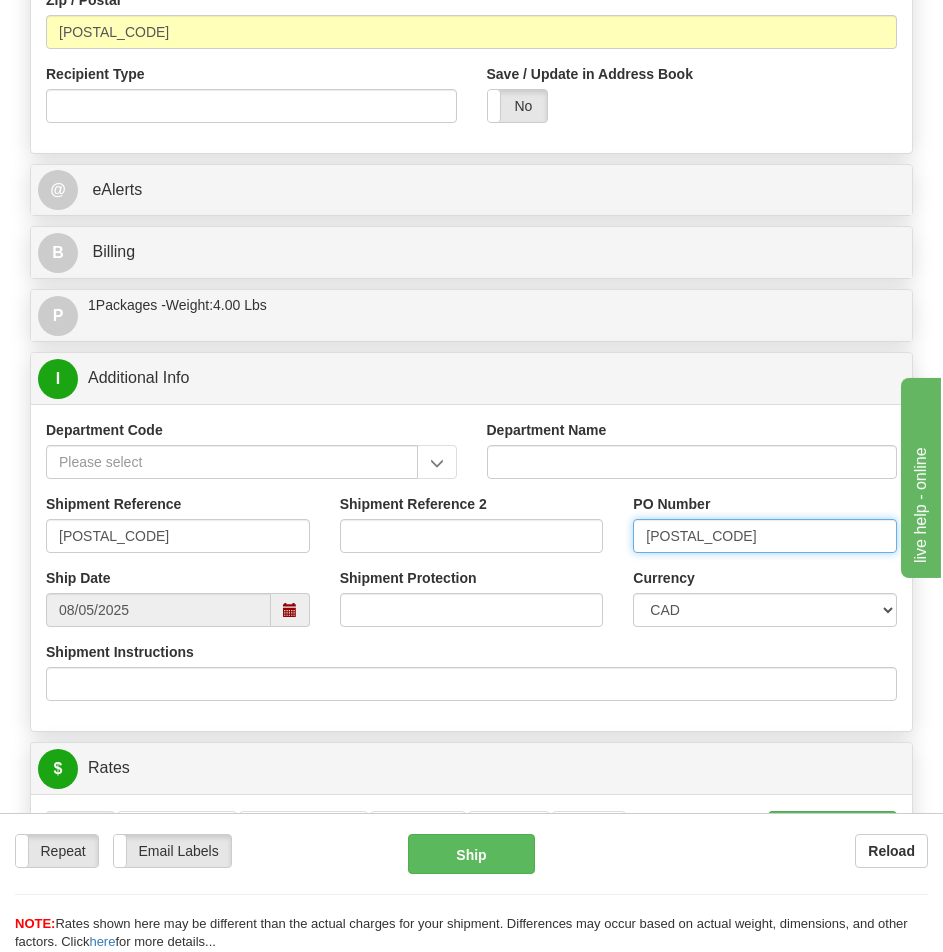 type on "PO#PO03005" 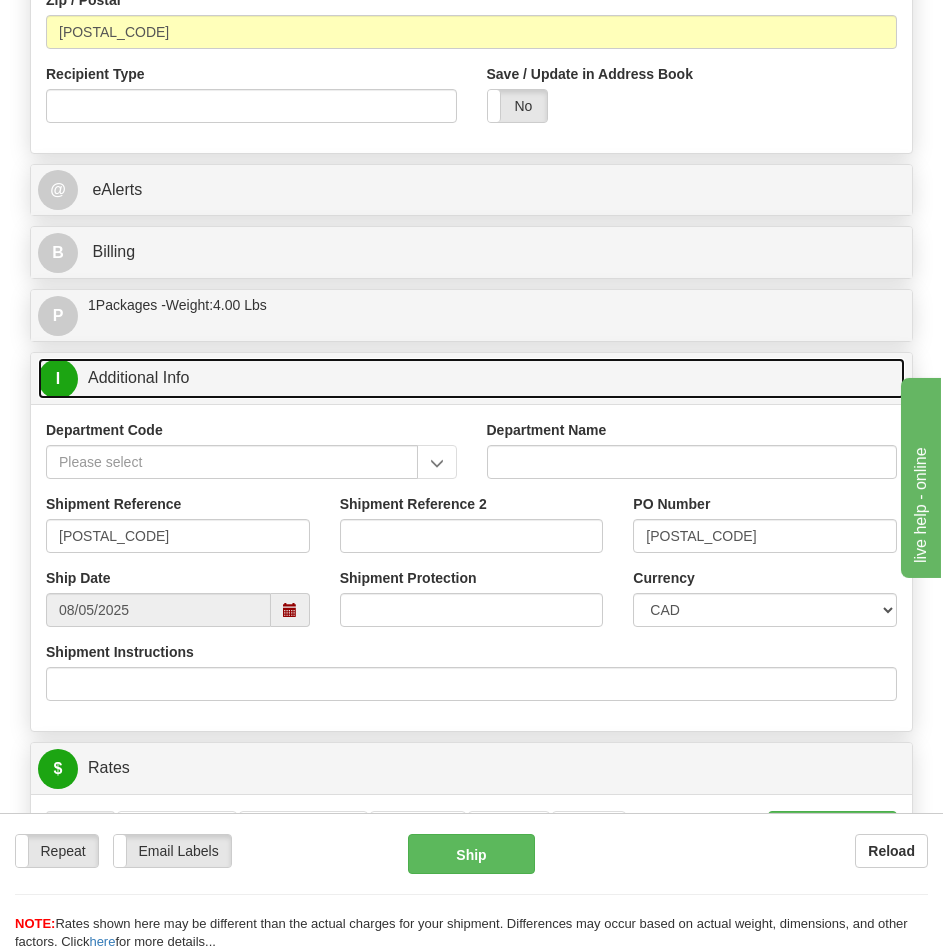 click on "I Additional Info" at bounding box center [471, 378] 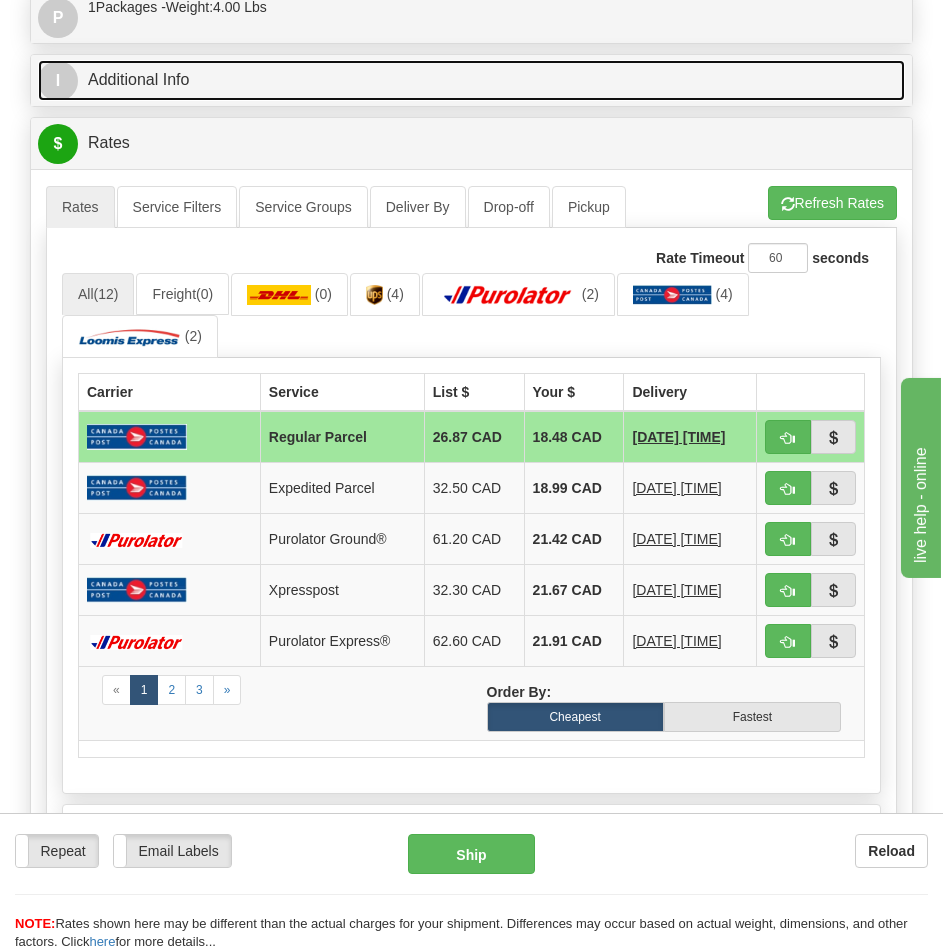 scroll, scrollTop: 1518, scrollLeft: 0, axis: vertical 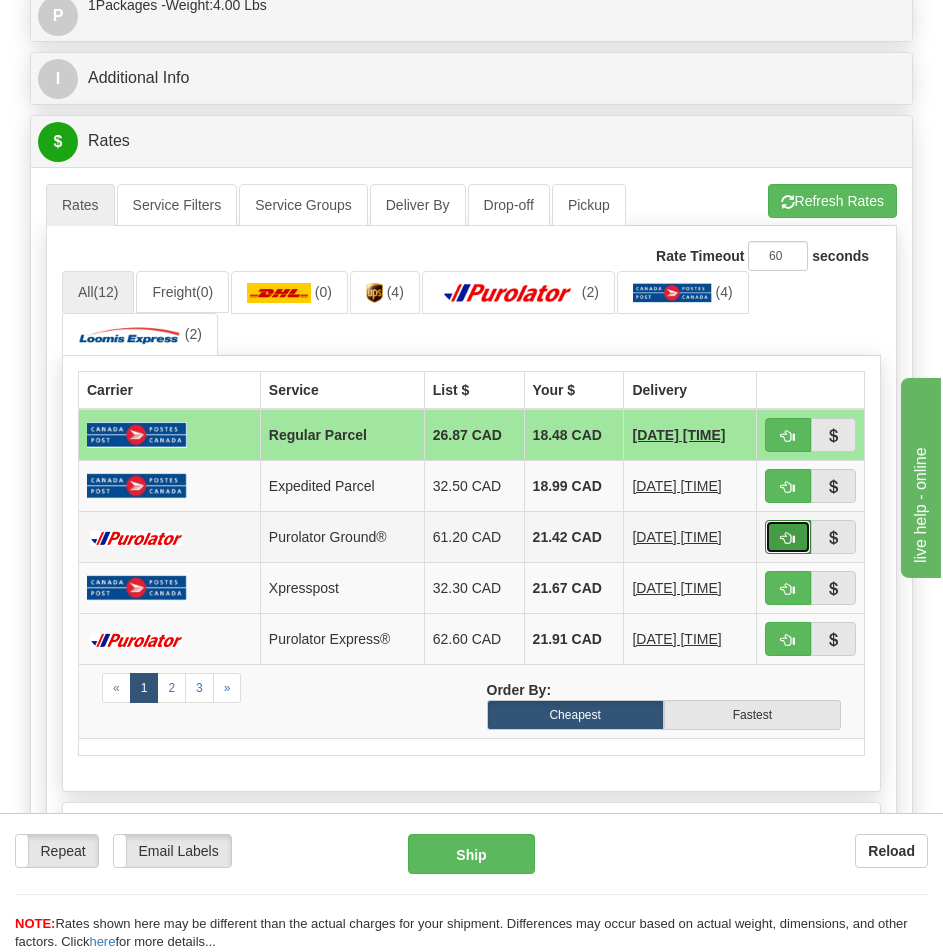 click at bounding box center [788, 537] 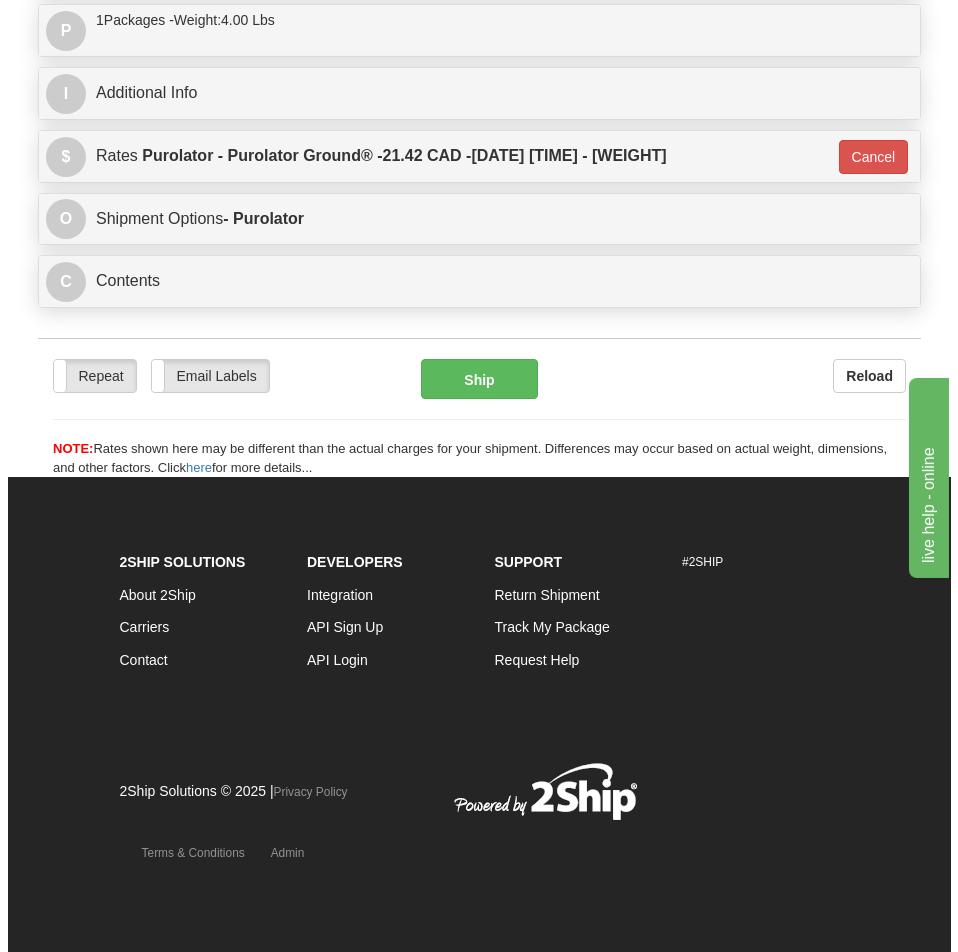 scroll, scrollTop: 1497, scrollLeft: 0, axis: vertical 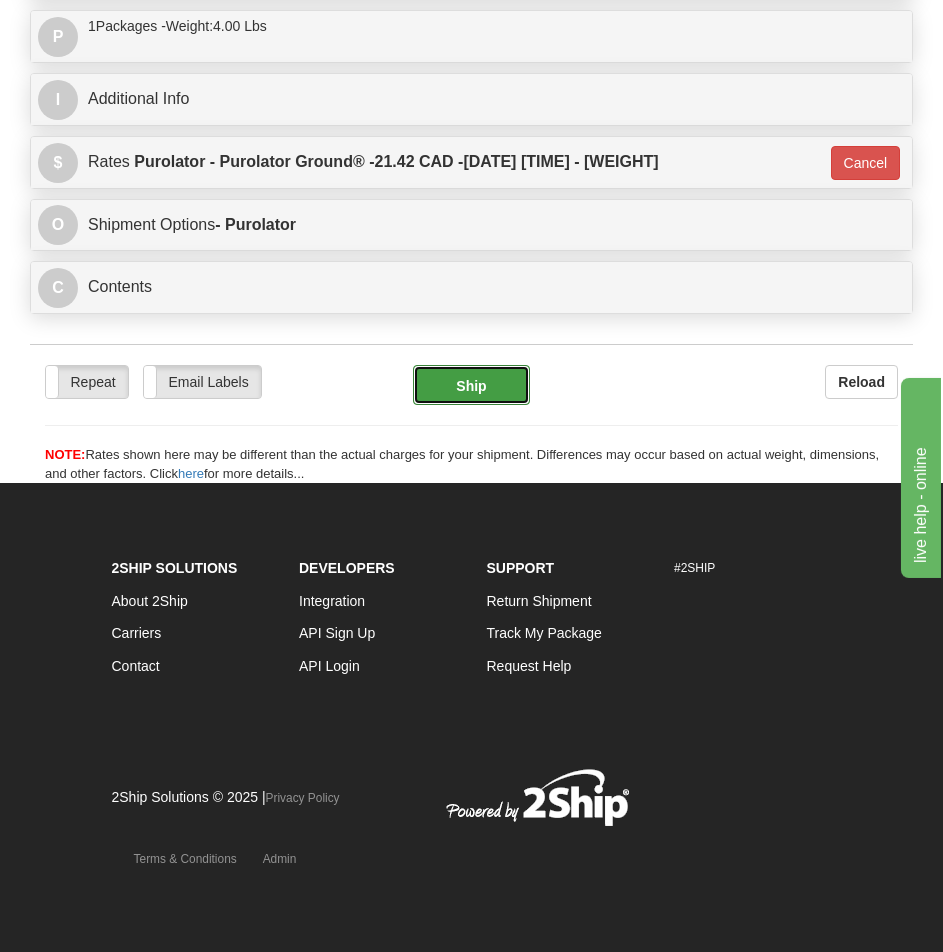 click on "Ship" at bounding box center [471, 385] 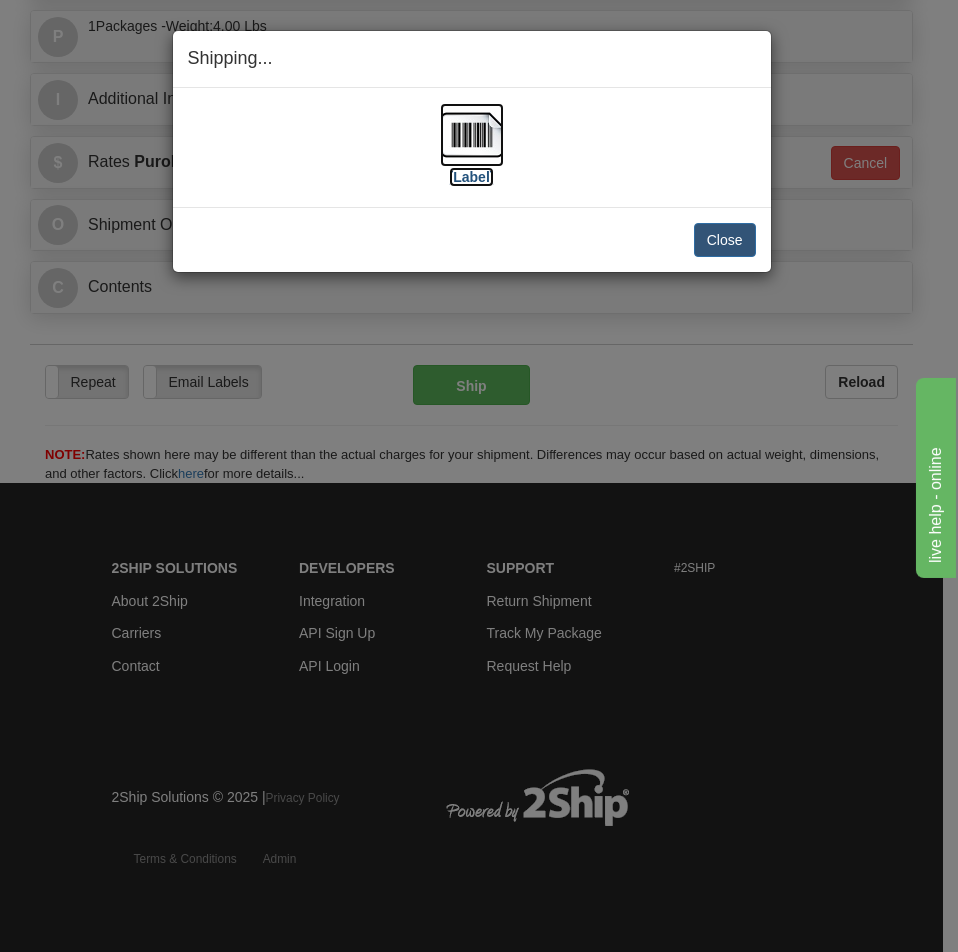 click at bounding box center (472, 135) 